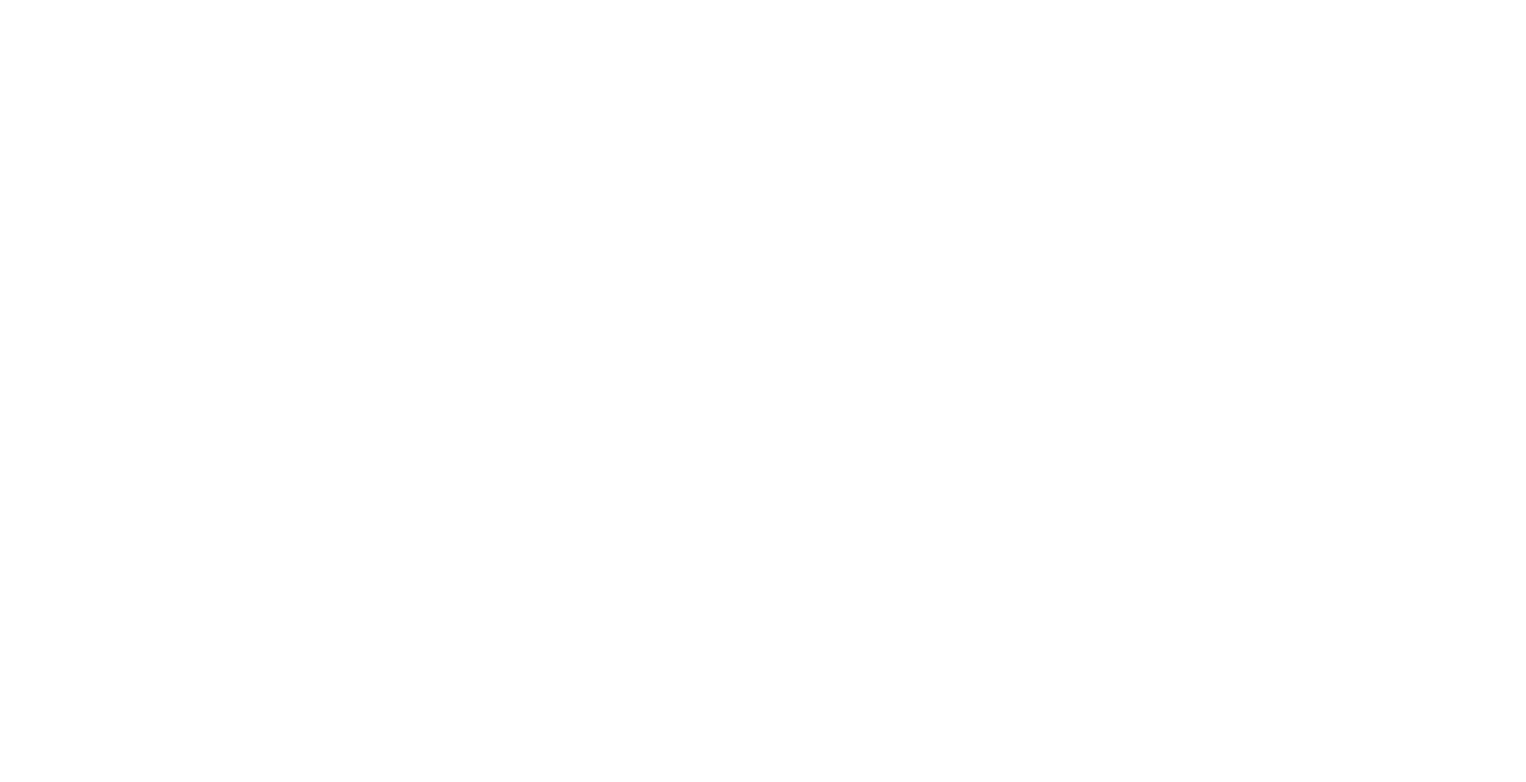 scroll, scrollTop: 0, scrollLeft: 0, axis: both 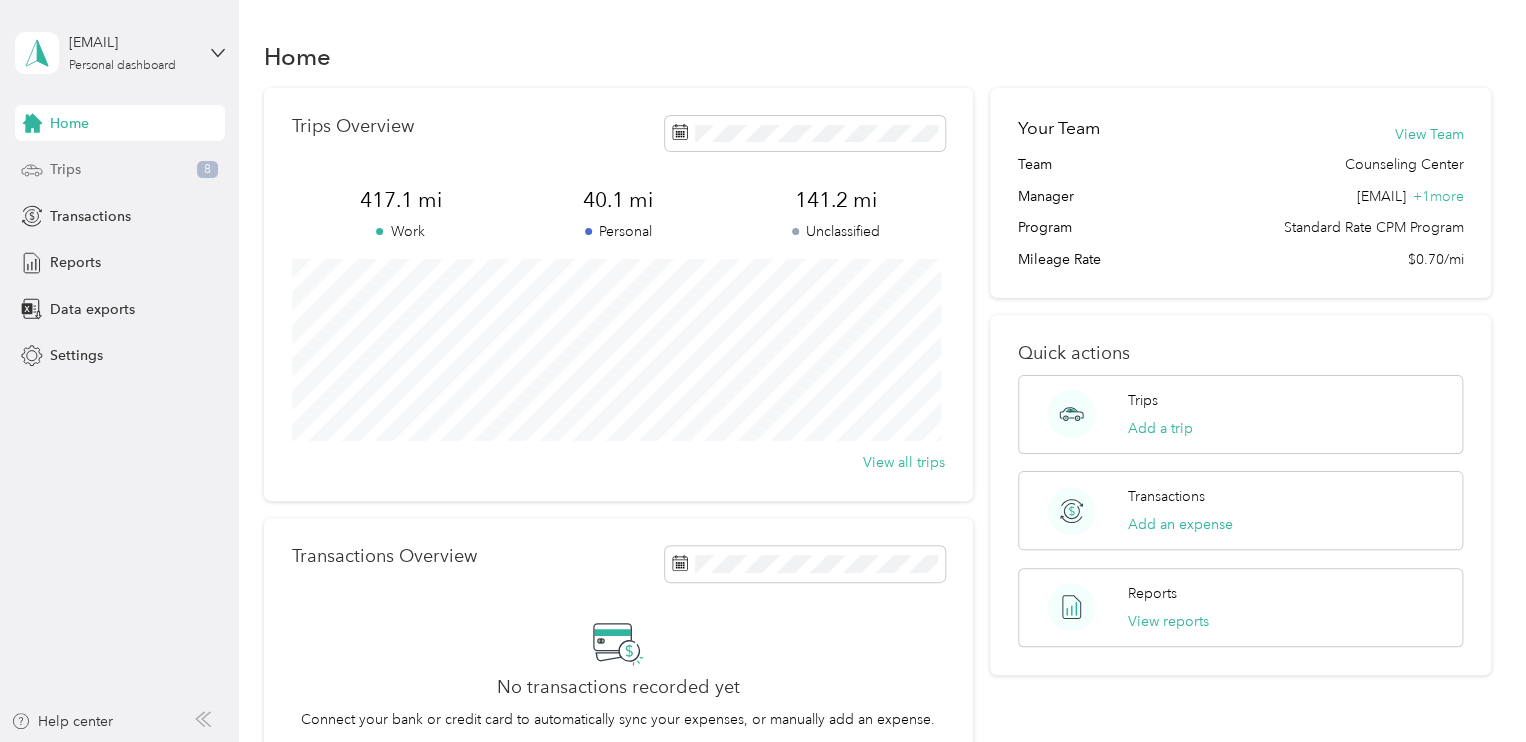 click on "Trips" at bounding box center (65, 169) 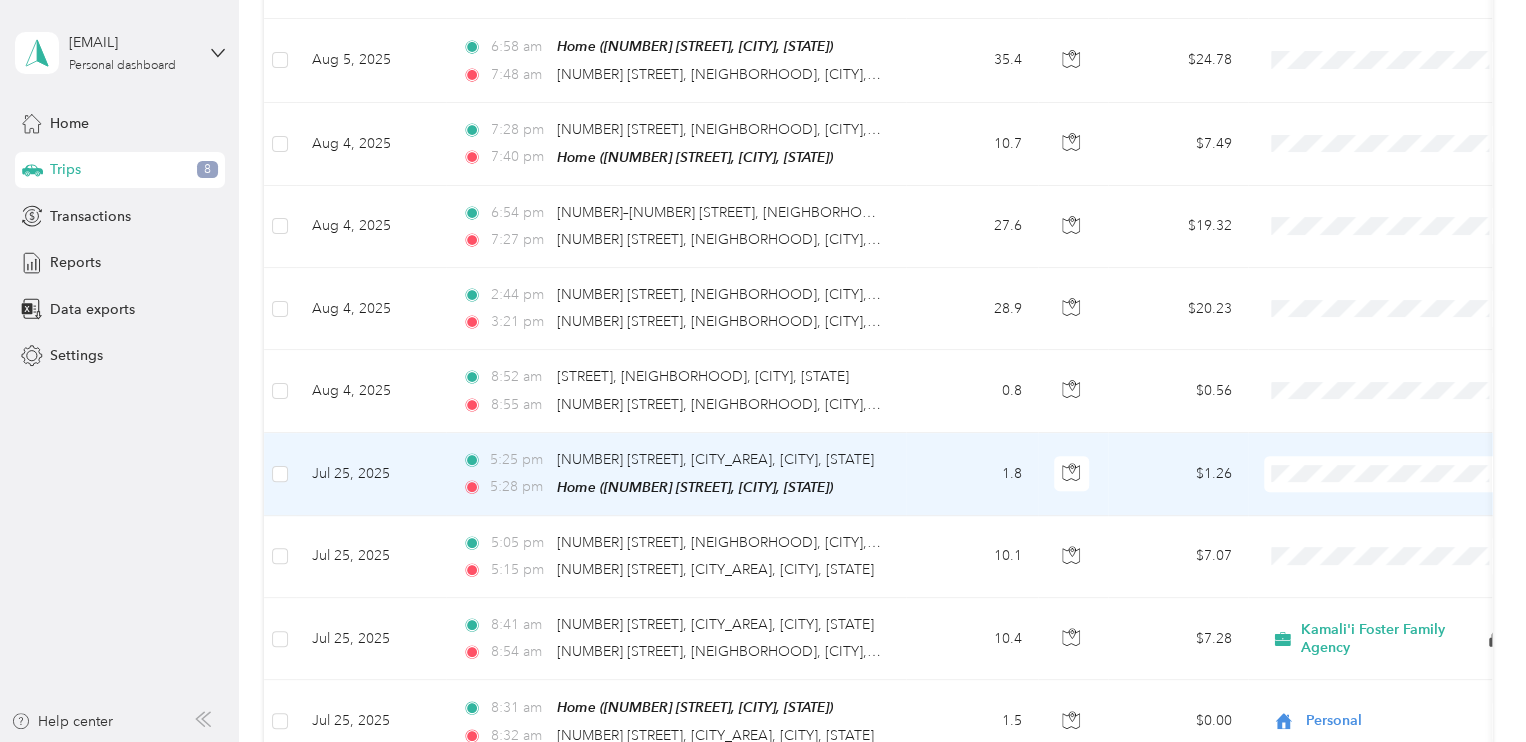 scroll, scrollTop: 300, scrollLeft: 0, axis: vertical 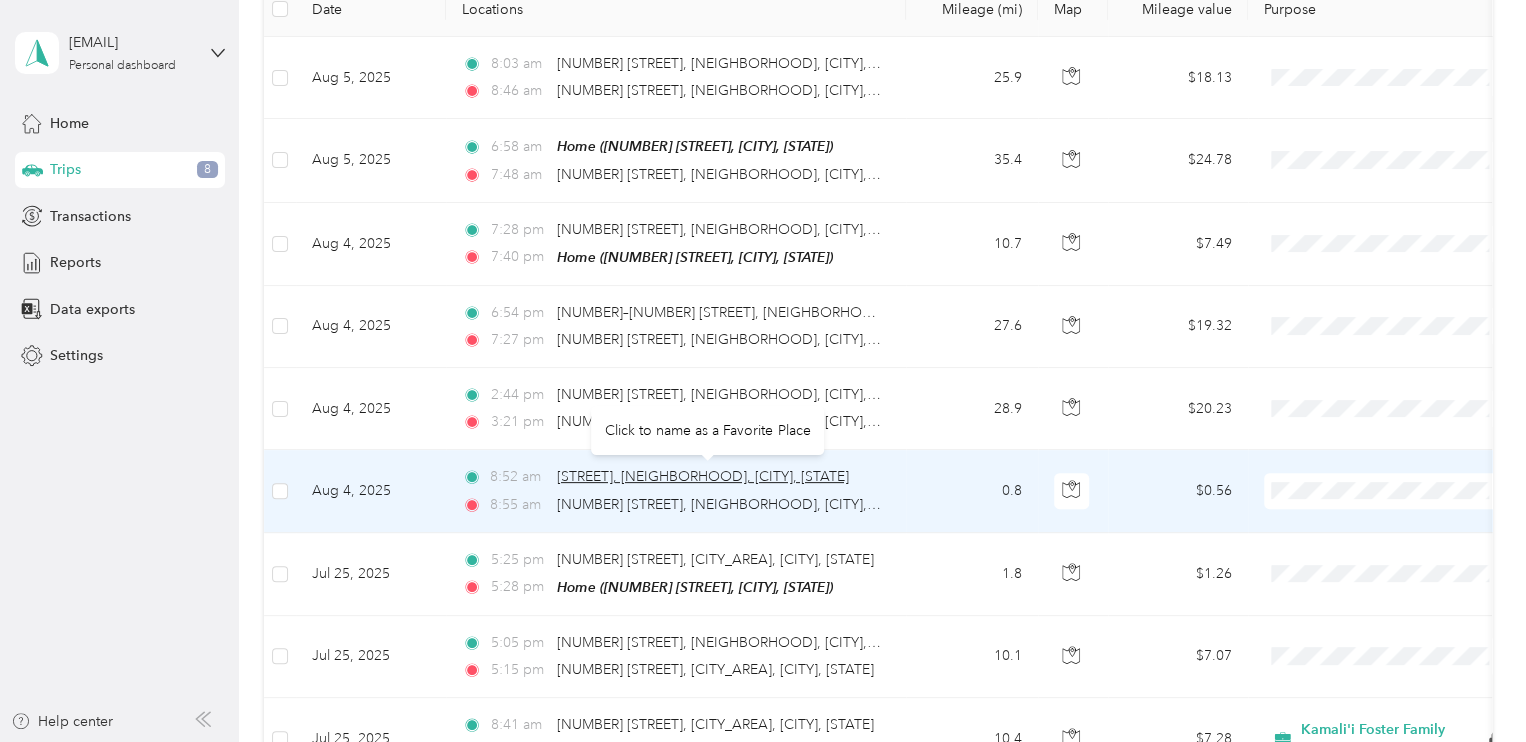 click on "[STREET], [NEIGHBORHOOD], [CITY], [STATE]" at bounding box center [703, 476] 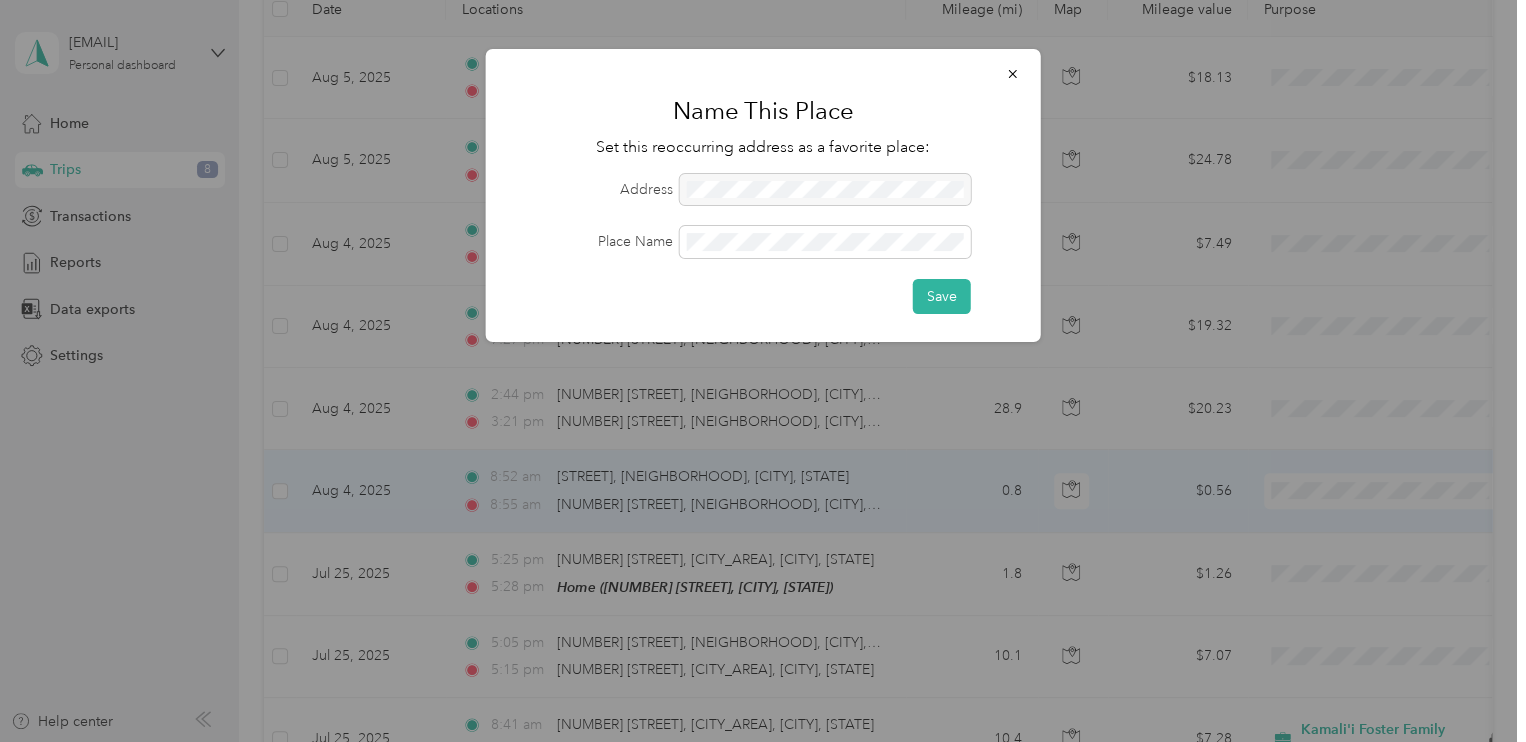 click at bounding box center (825, 190) 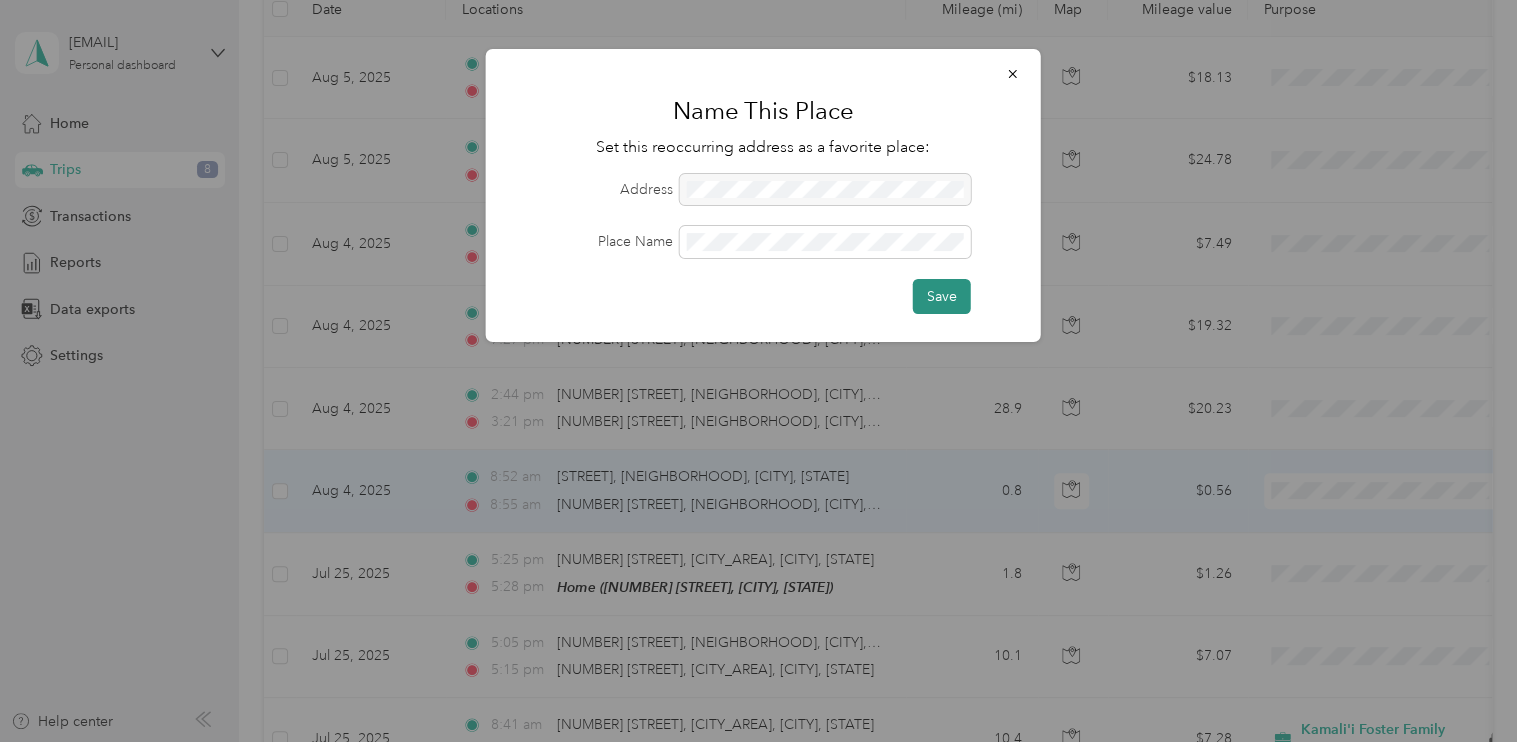 click on "Save" at bounding box center (942, 296) 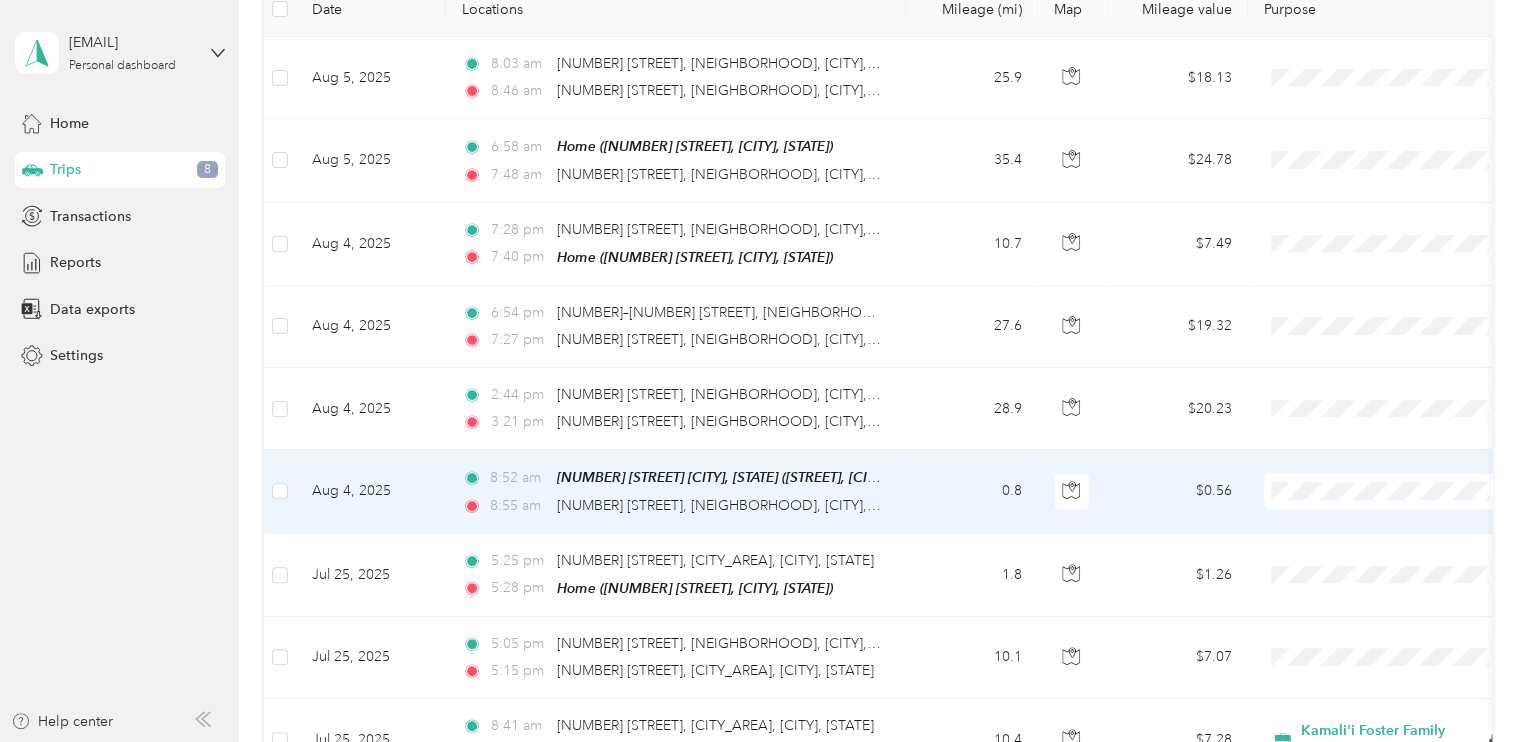 click on "Kamali'i Foster Family Agency" at bounding box center [1411, 524] 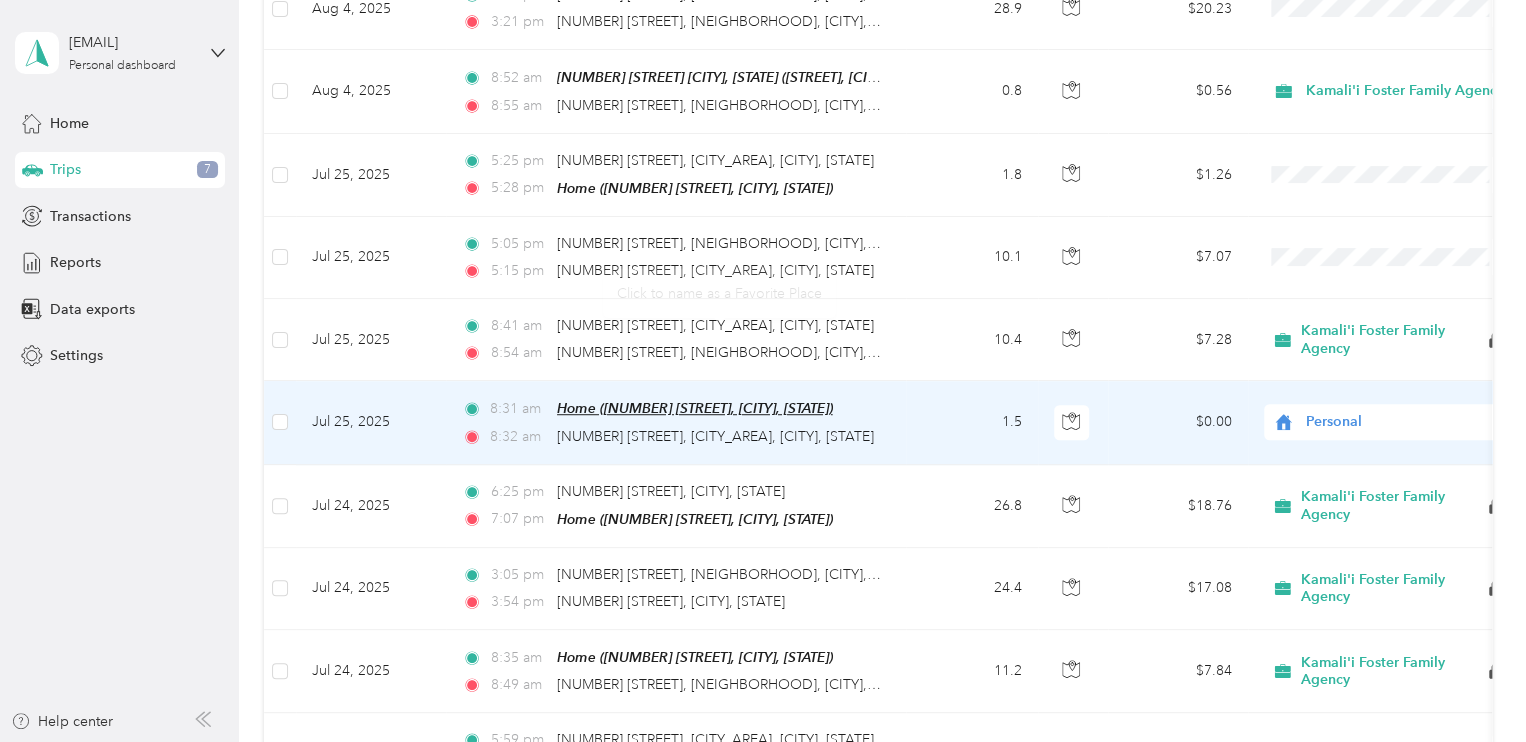 scroll, scrollTop: 600, scrollLeft: 0, axis: vertical 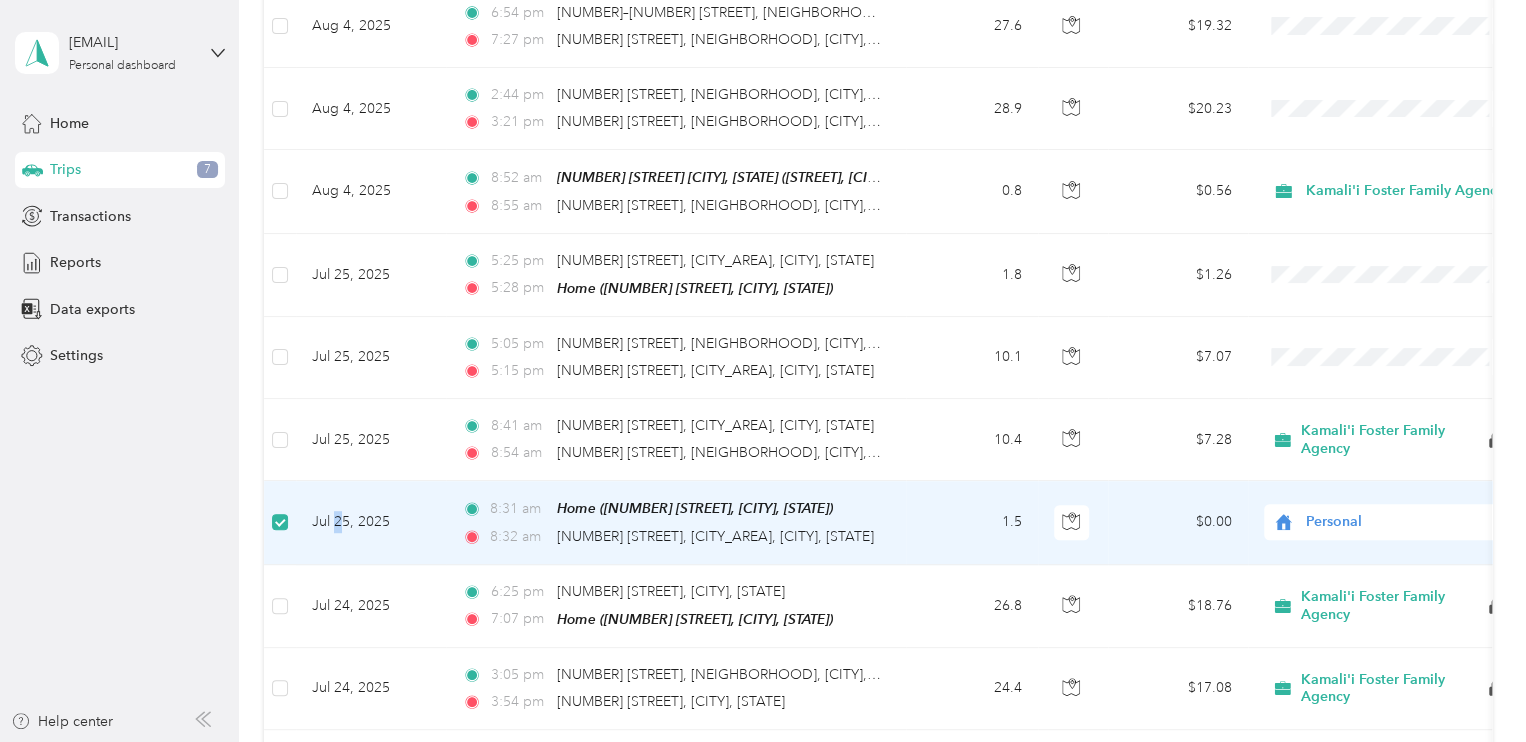 drag, startPoint x: 393, startPoint y: 522, endPoint x: 338, endPoint y: 515, distance: 55.443665 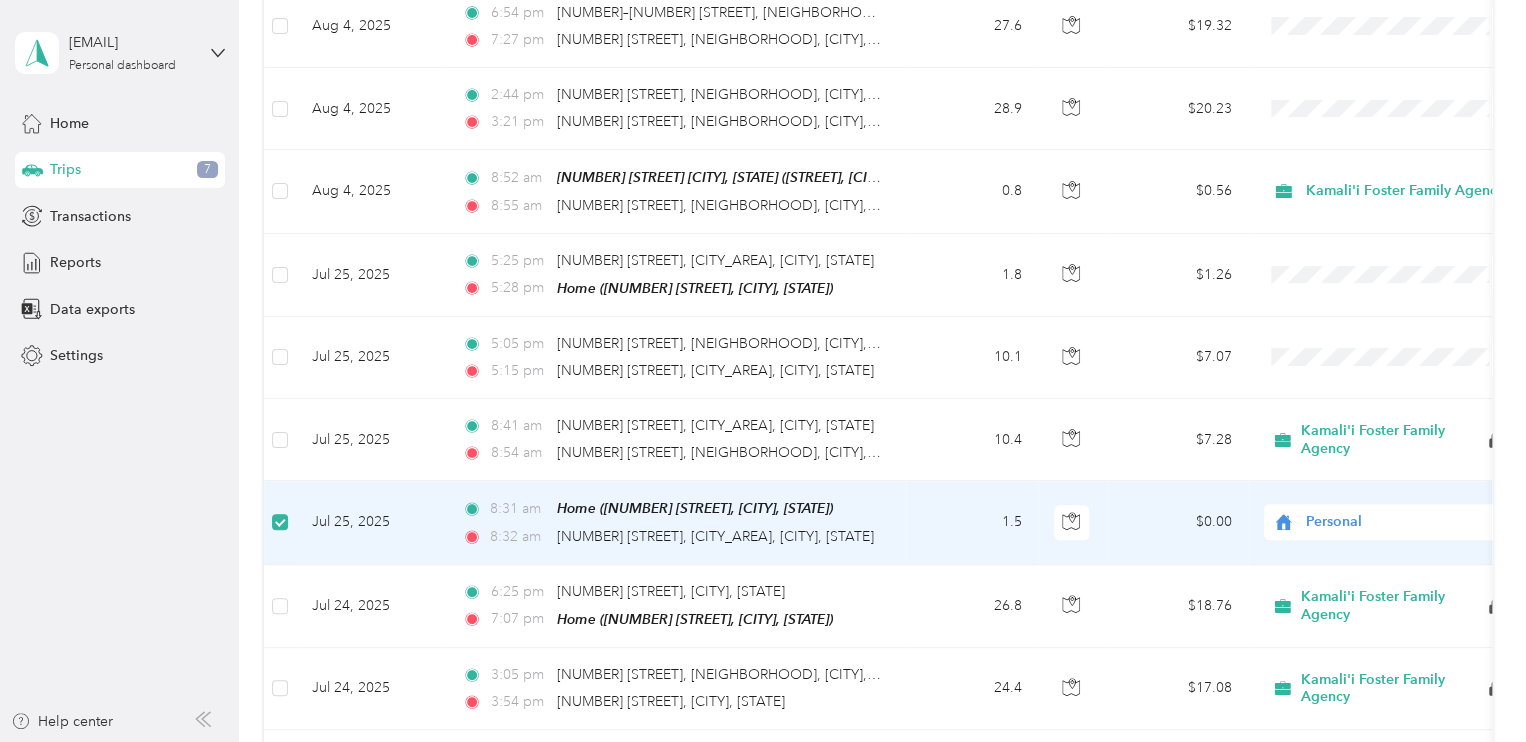 drag, startPoint x: 338, startPoint y: 515, endPoint x: 414, endPoint y: 523, distance: 76.41989 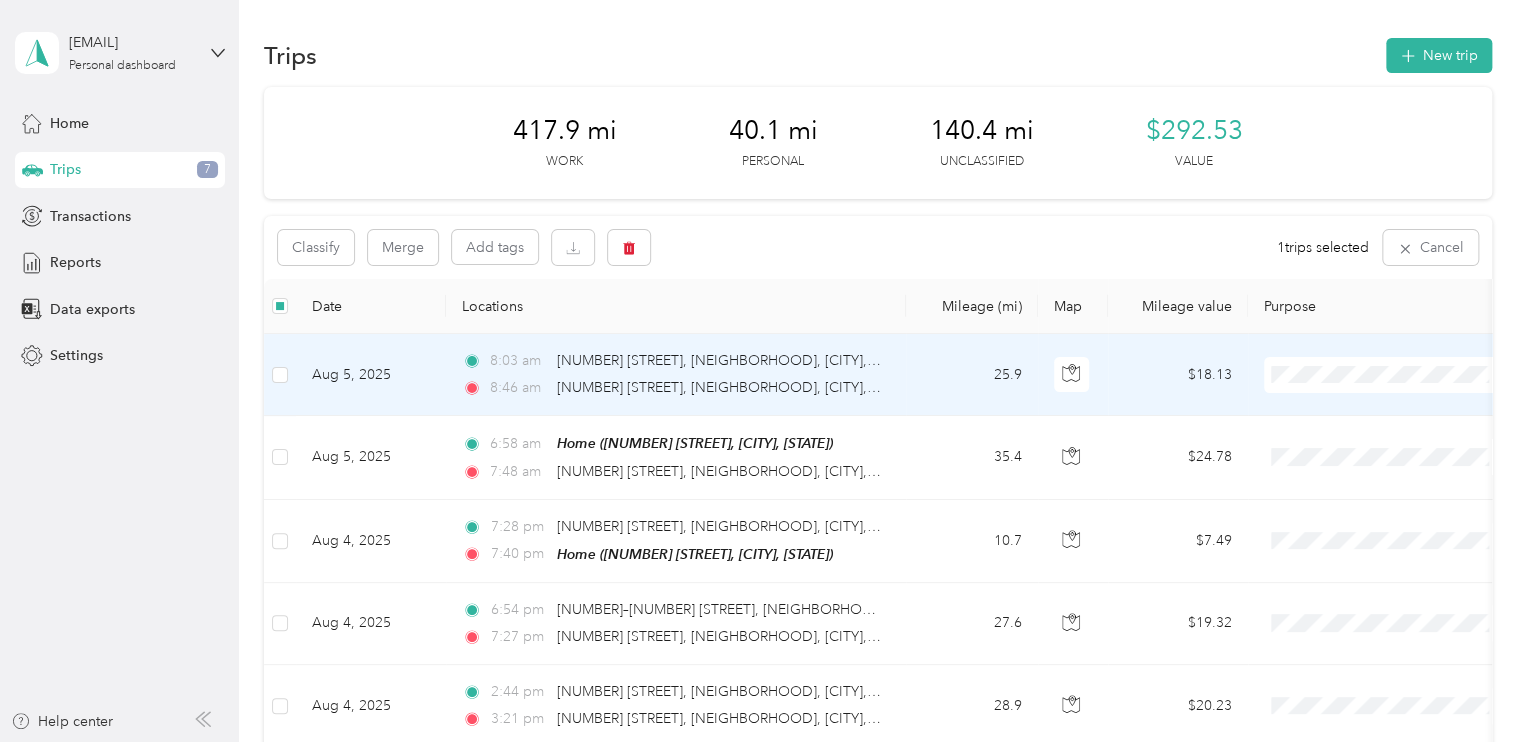 scroll, scrollTop: 0, scrollLeft: 0, axis: both 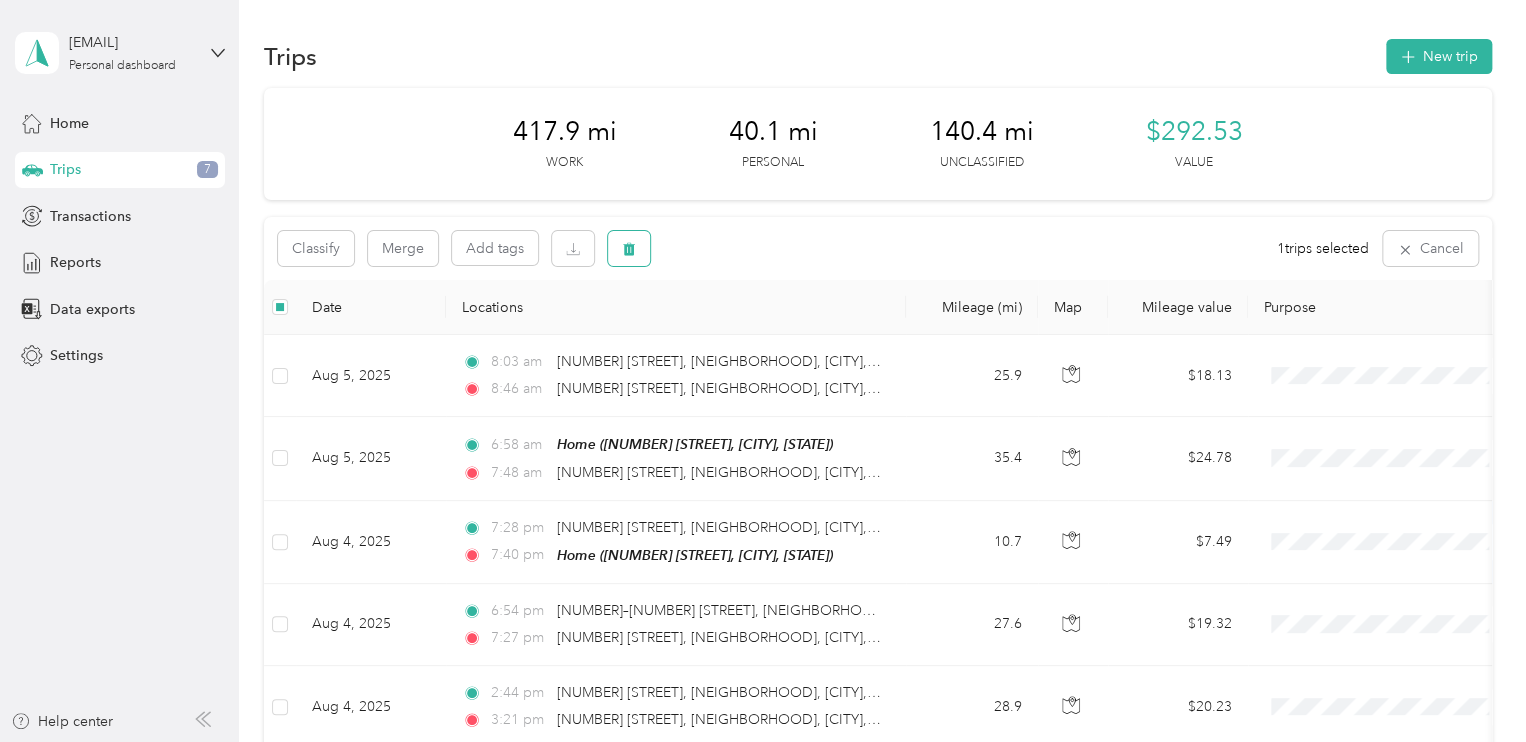 click at bounding box center [629, 248] 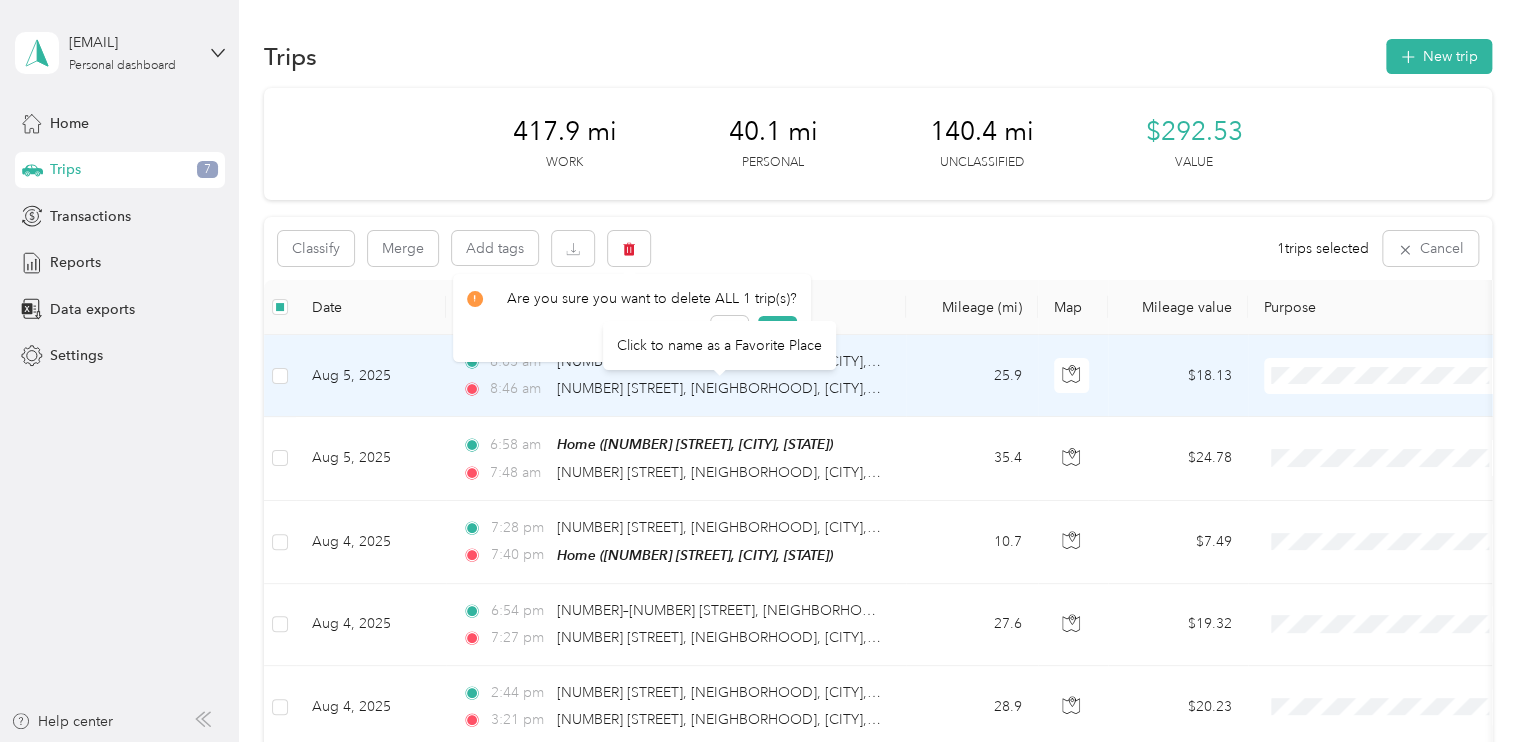 click on "Click to name as a Favorite Place" at bounding box center [719, 345] 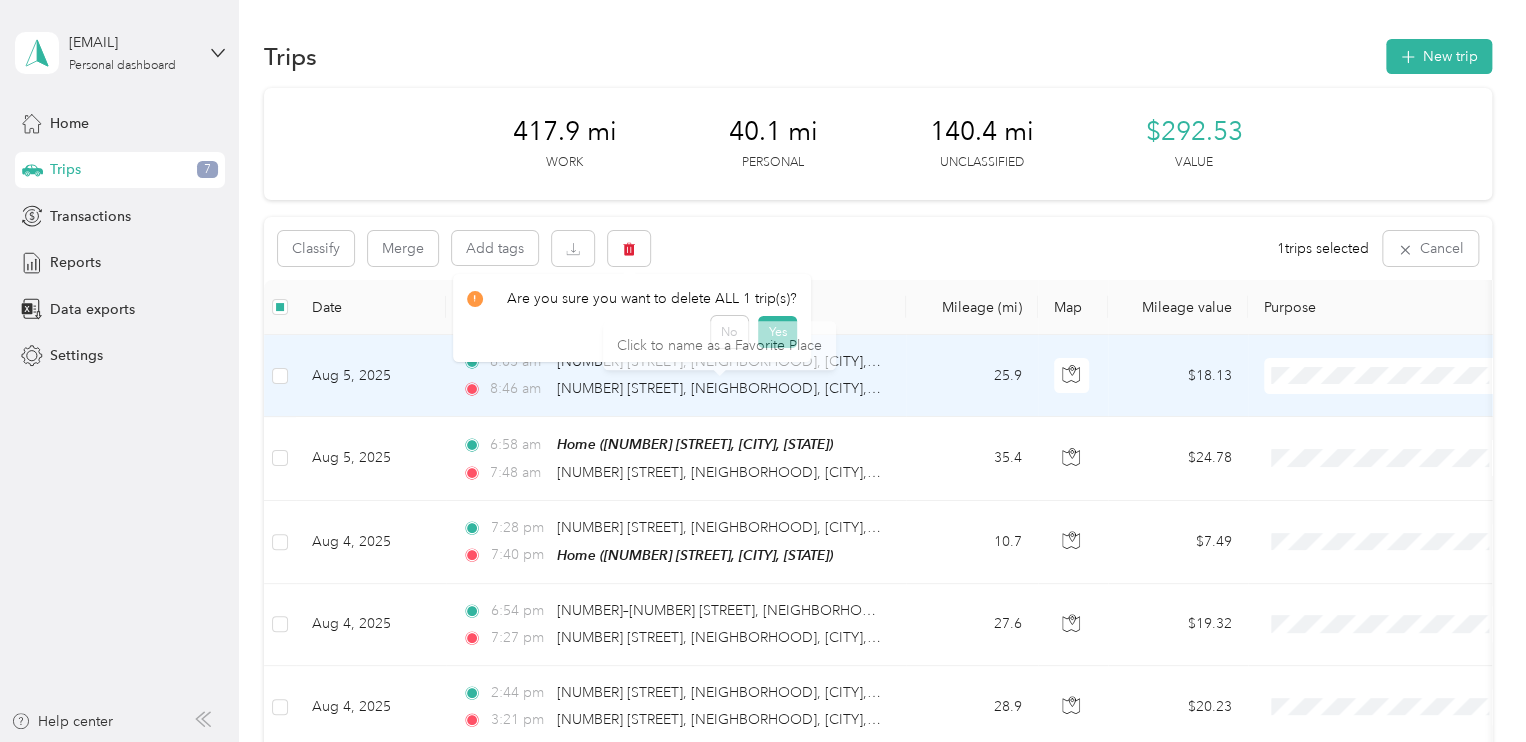 click on "Click to name as a Favorite Place" at bounding box center (719, 345) 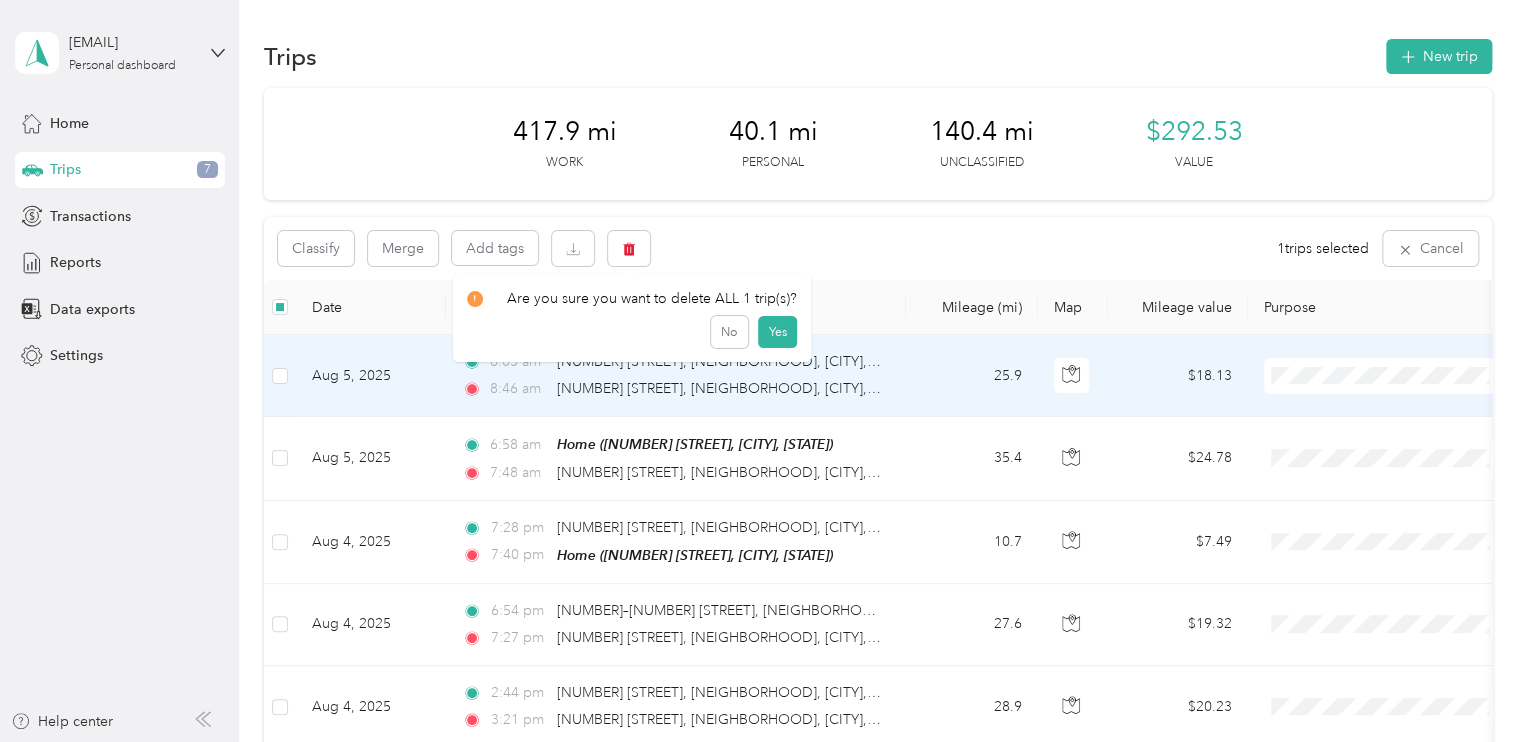 click on "Yes" at bounding box center [777, 332] 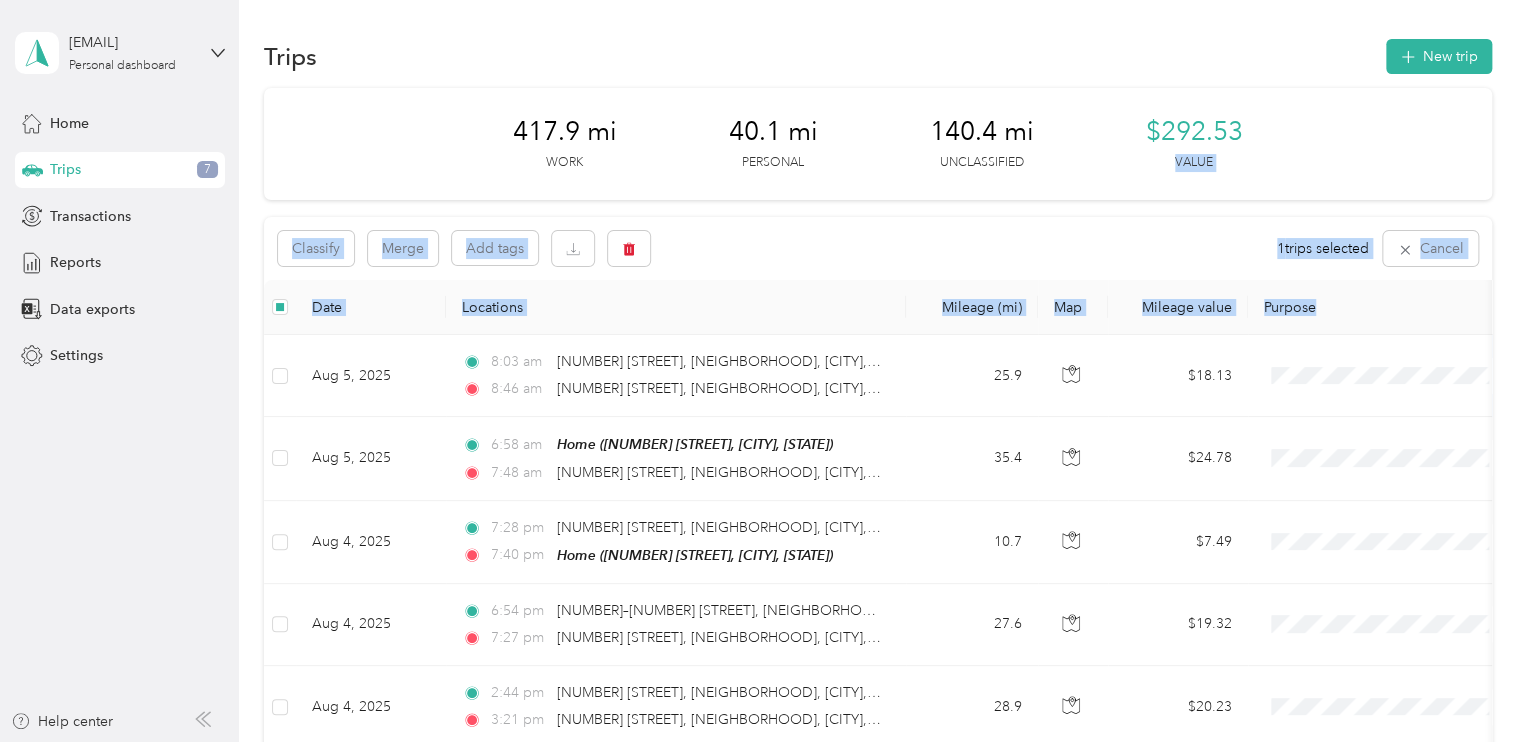 drag, startPoint x: 1519, startPoint y: 161, endPoint x: 1516, endPoint y: 283, distance: 122.03688 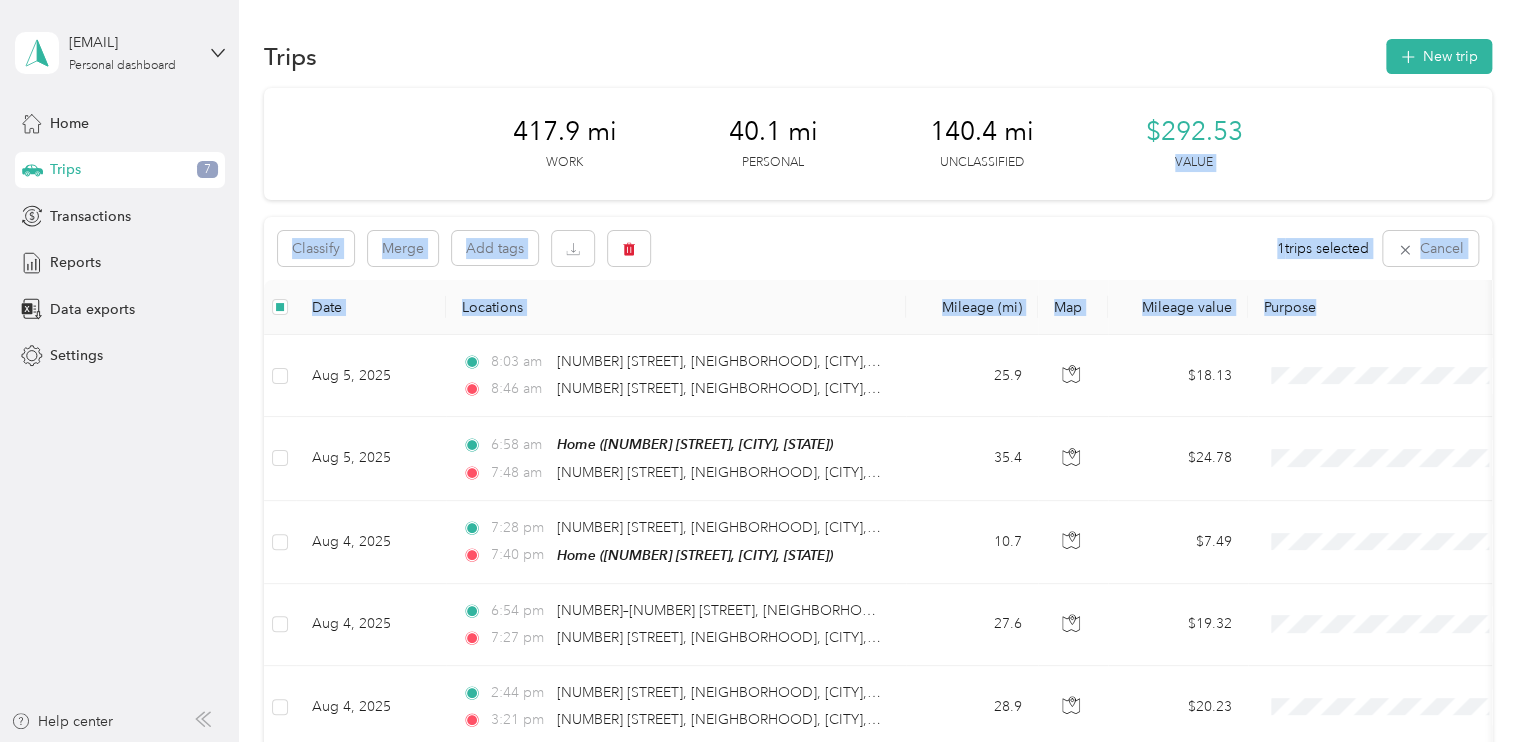 drag, startPoint x: 1516, startPoint y: 283, endPoint x: 1489, endPoint y: 124, distance: 161.27615 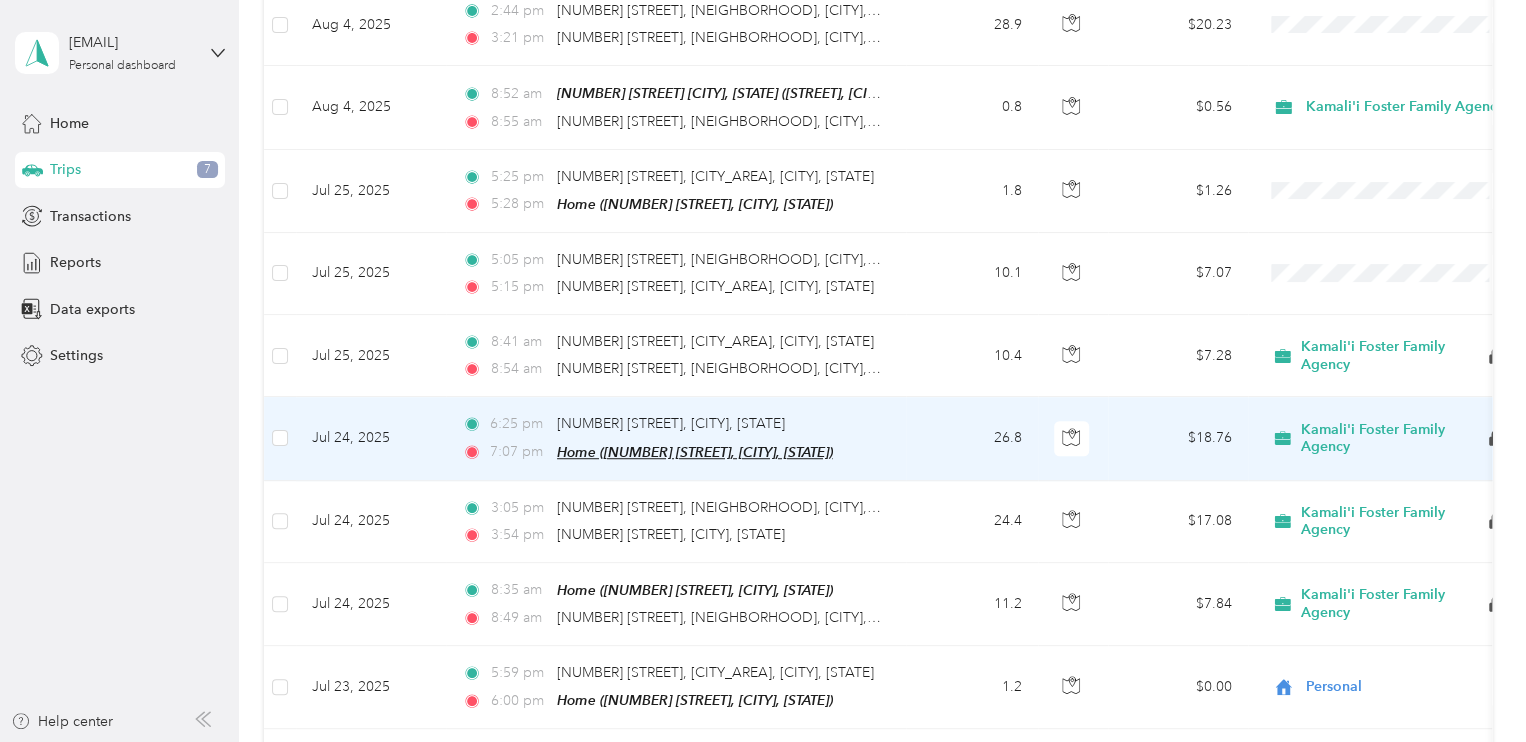 scroll, scrollTop: 584, scrollLeft: 0, axis: vertical 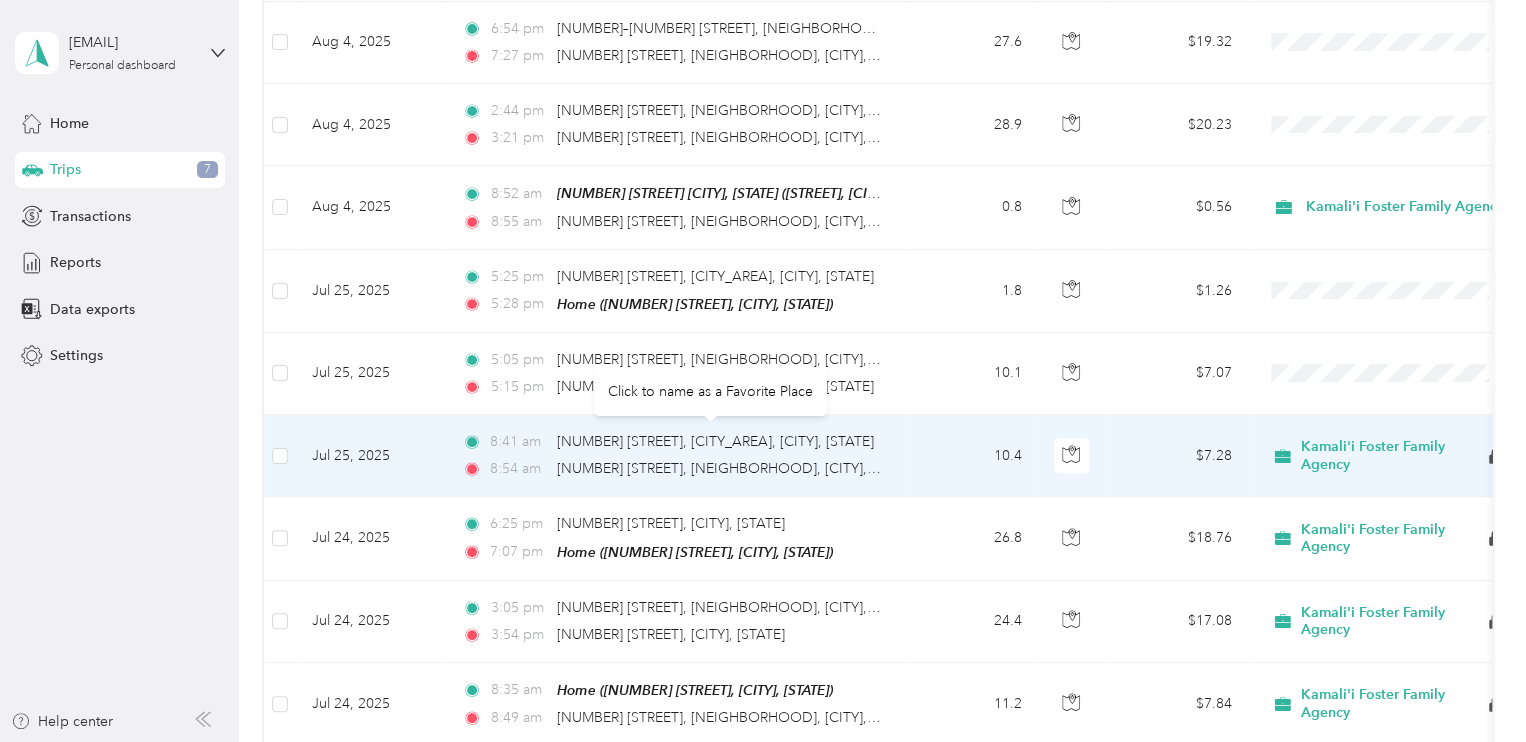click on "Click to name as a Favorite Place" at bounding box center (710, 391) 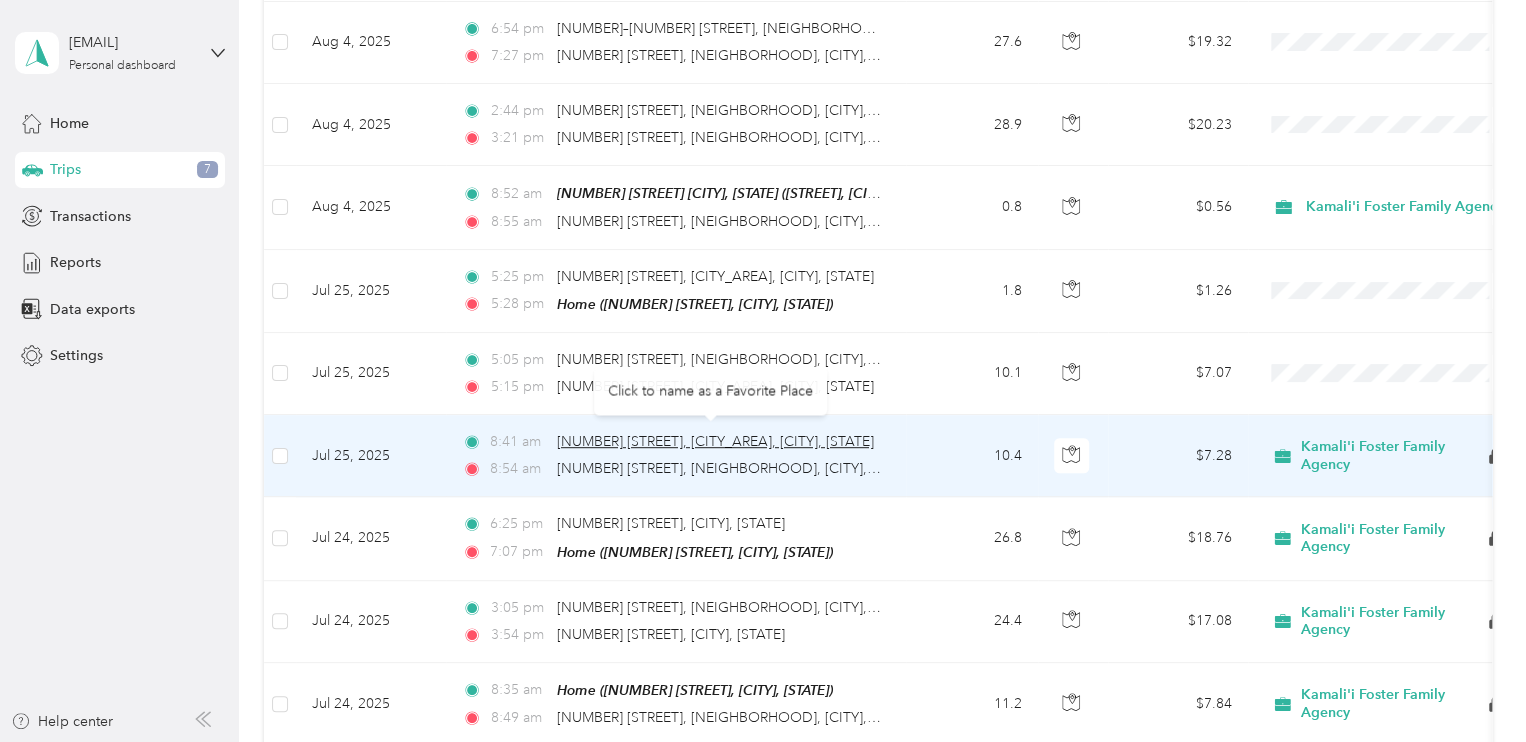 click on "[NUMBER] [STREET], [CITY_AREA], [CITY], [STATE]" at bounding box center (715, 441) 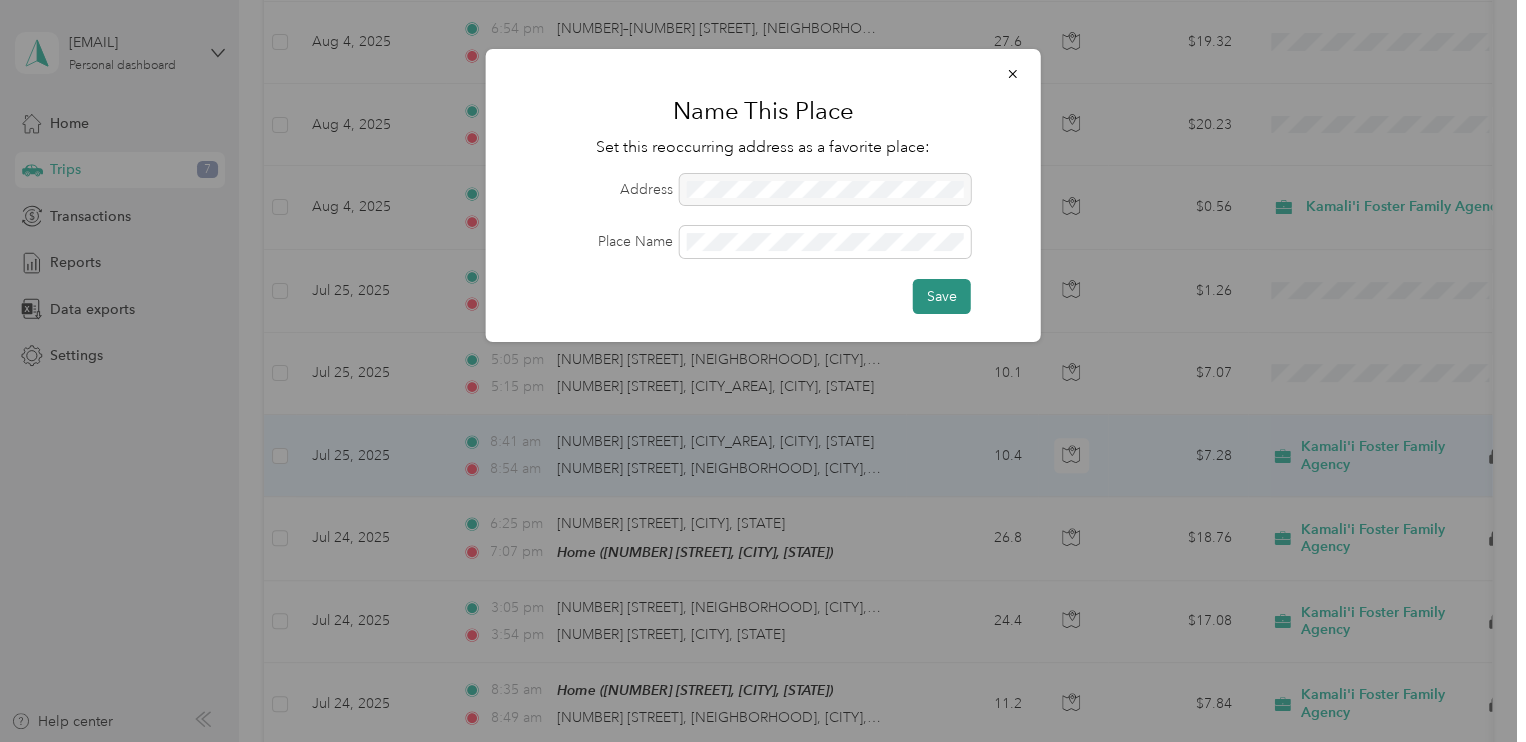 click on "Save" at bounding box center [942, 296] 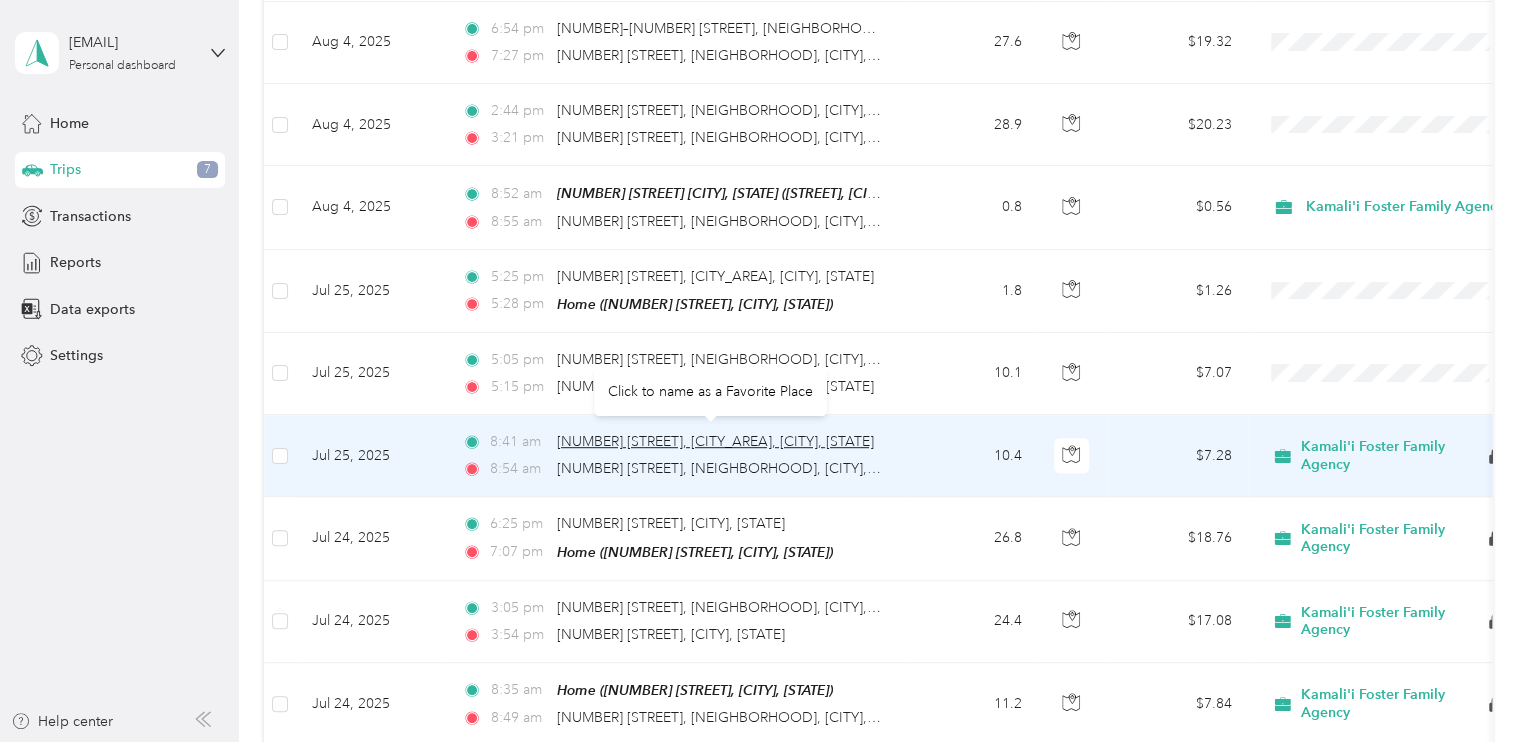 click on "[NUMBER] [STREET], [CITY_AREA], [CITY], [STATE]" at bounding box center [715, 441] 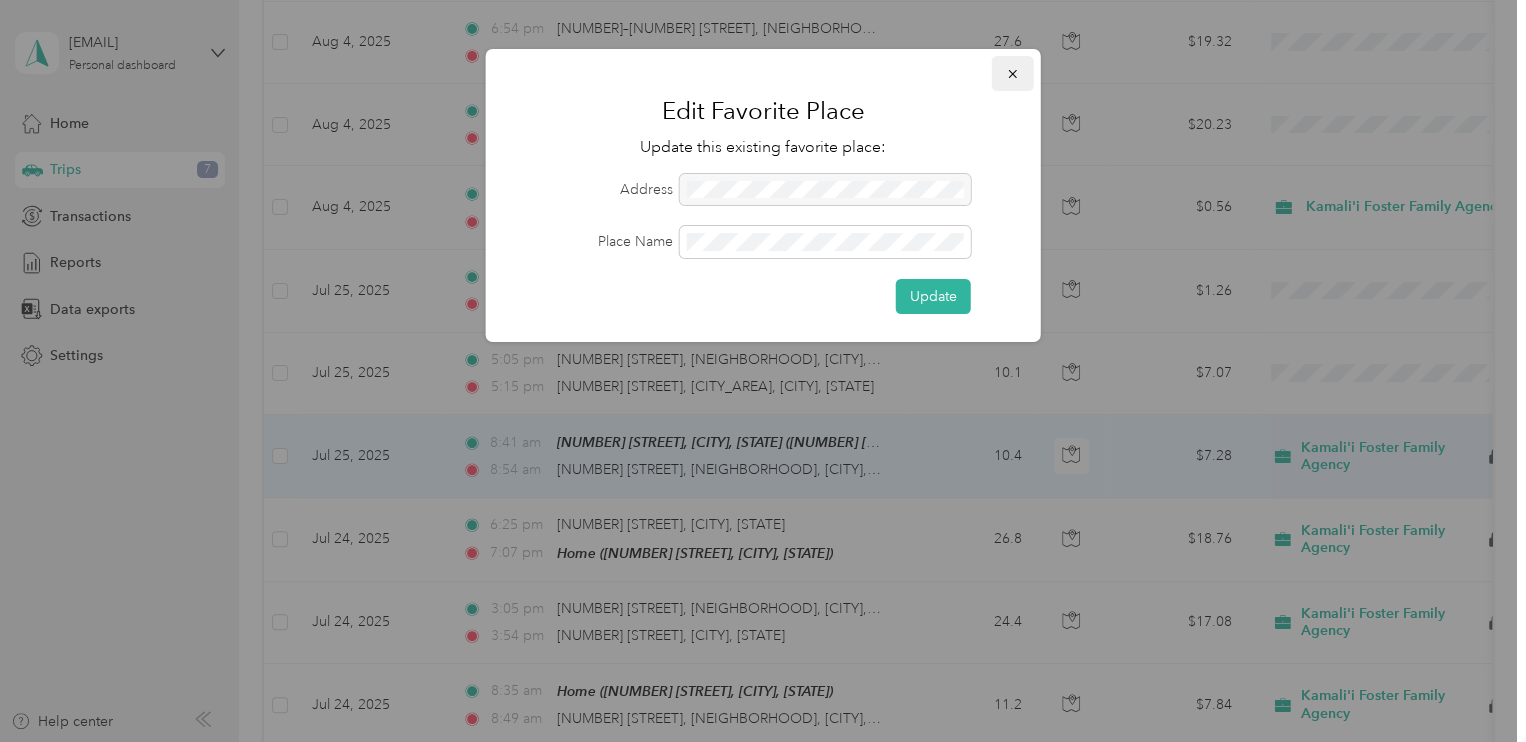 click 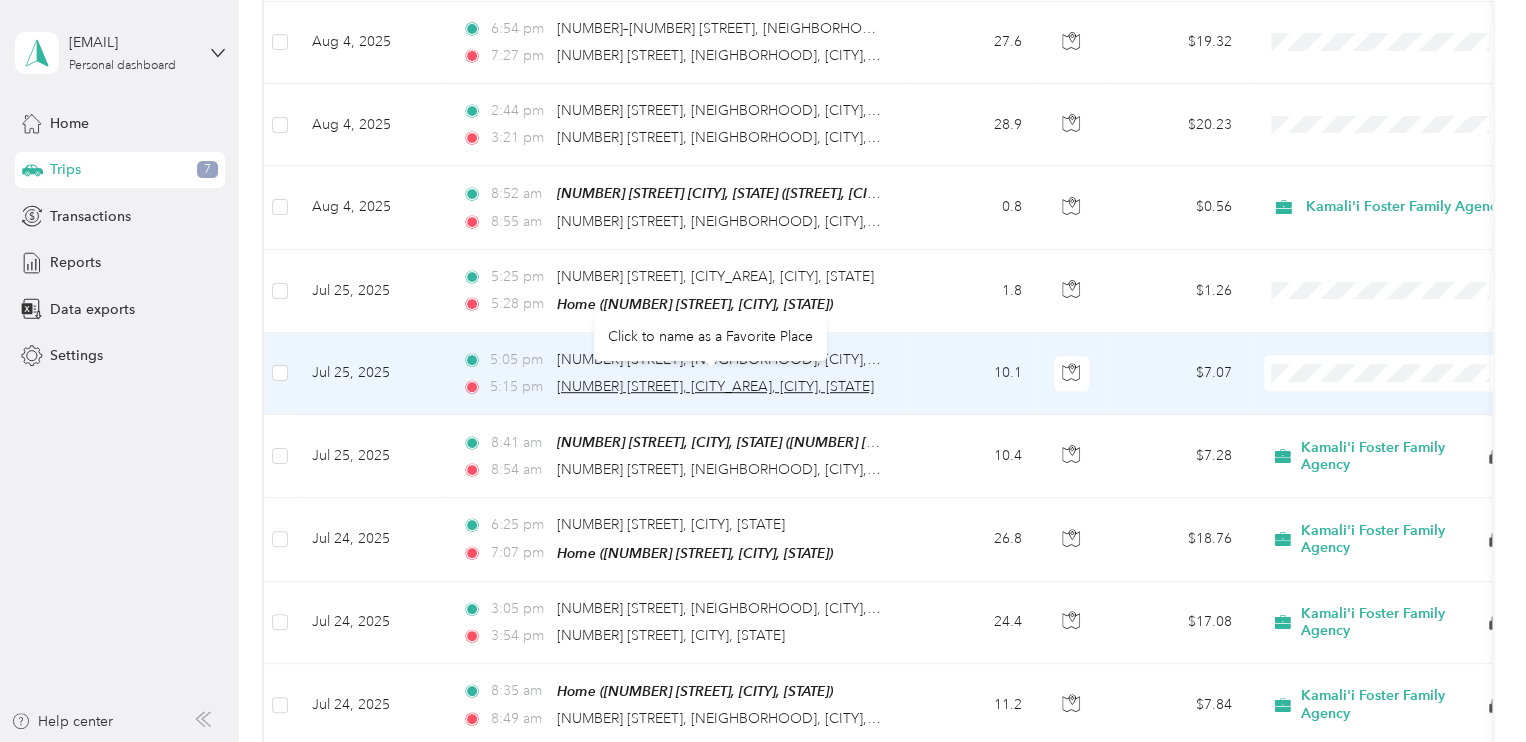 click on "[NUMBER] [STREET], [CITY_AREA], [CITY], [STATE]" at bounding box center [715, 386] 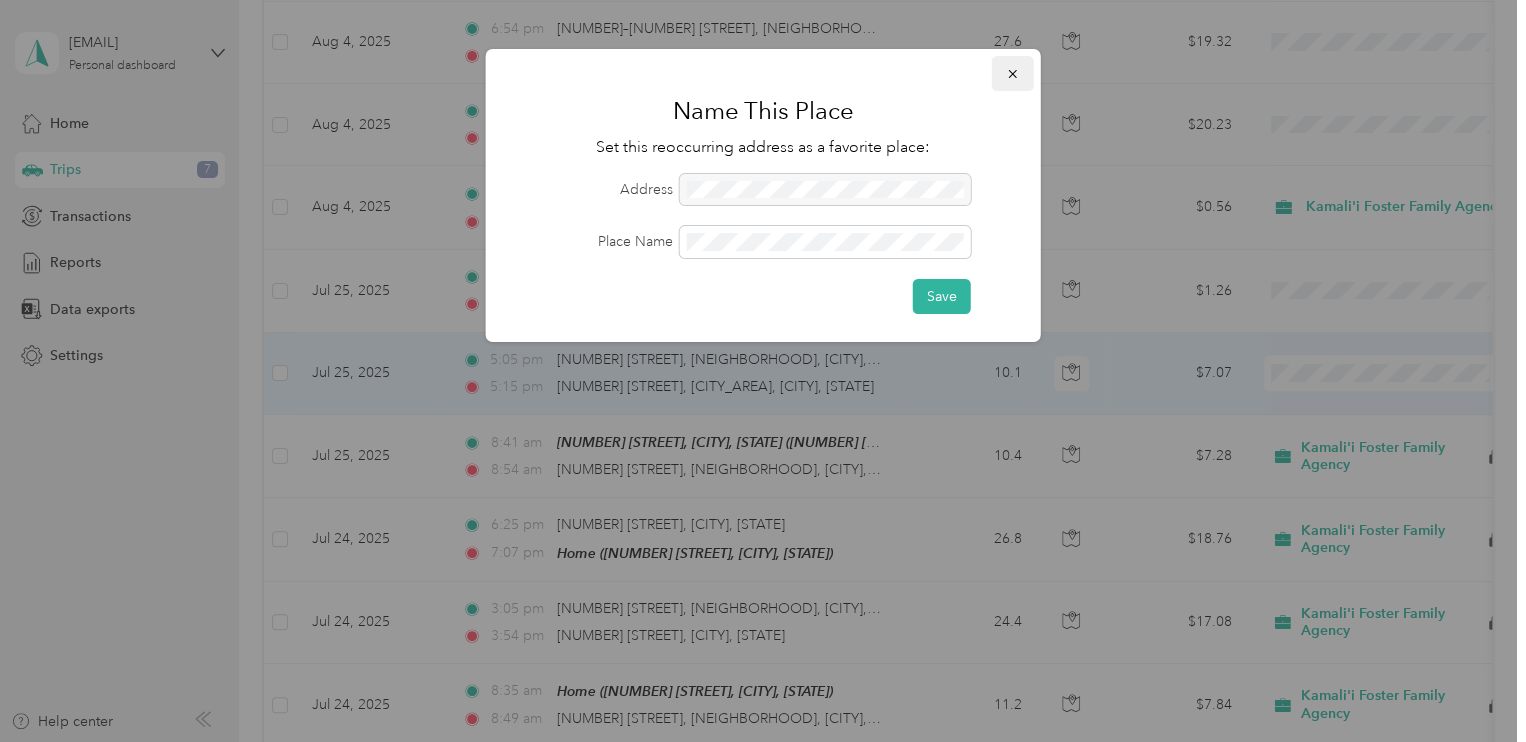 click 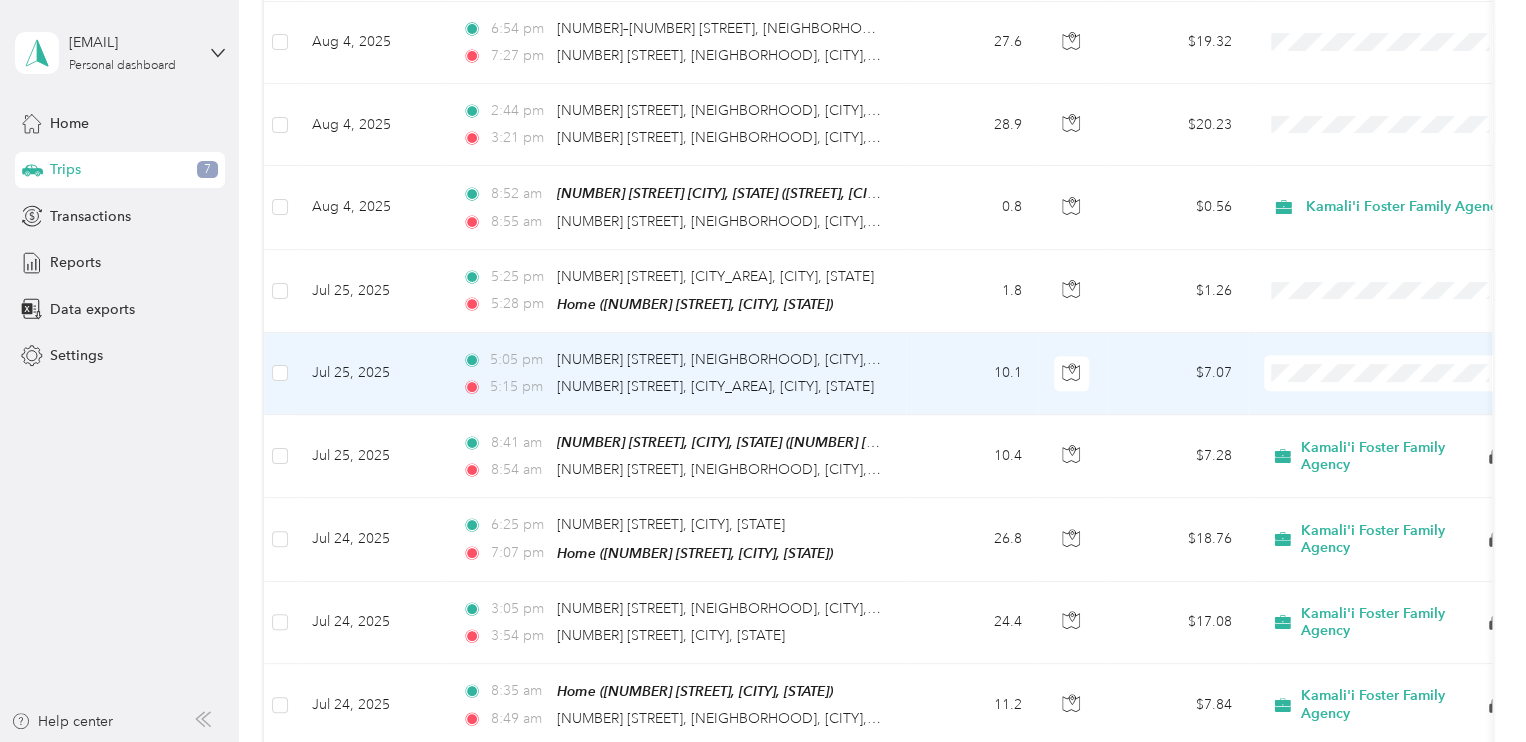 click on "Kamali'i Foster Family Agency" at bounding box center (1411, 404) 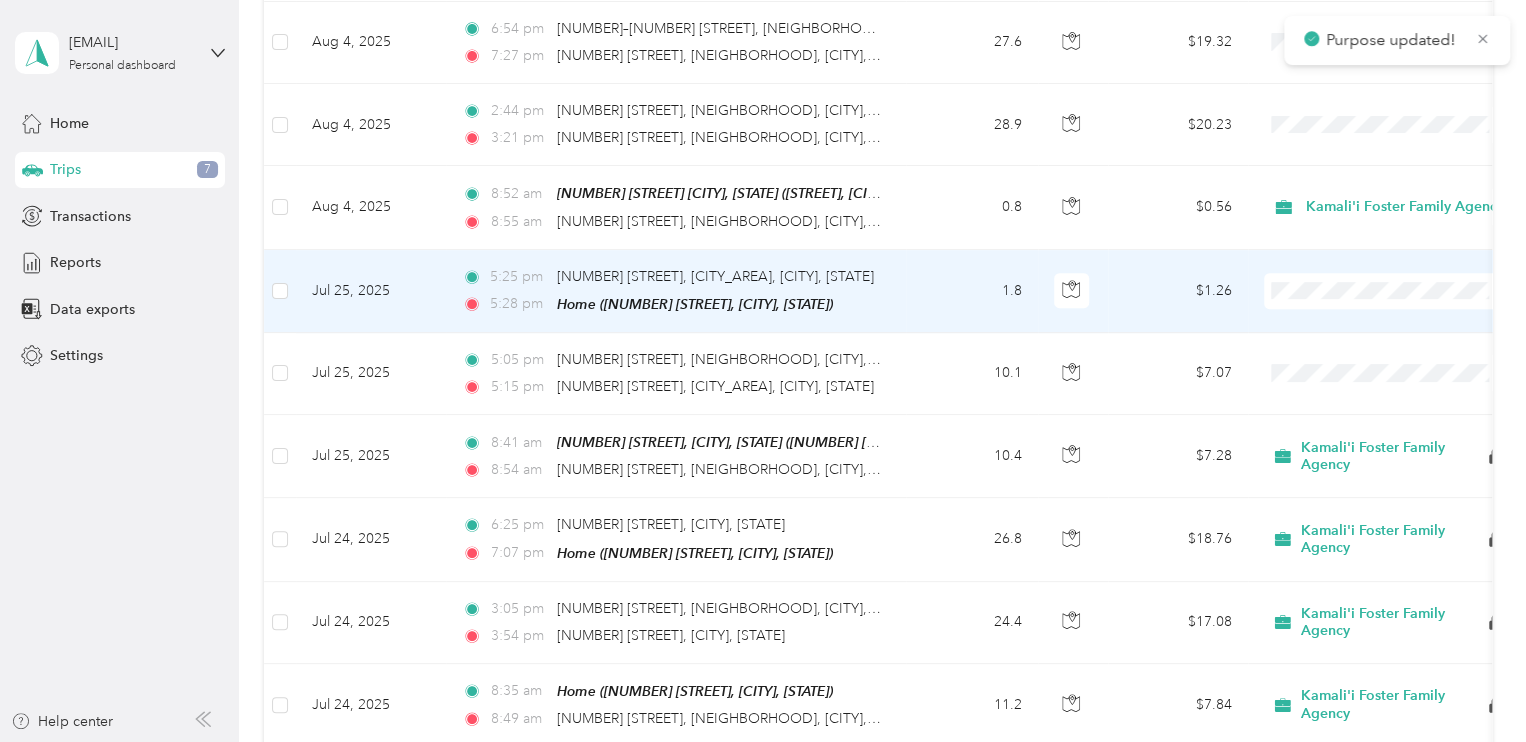 click on "Personal" at bounding box center (1411, 357) 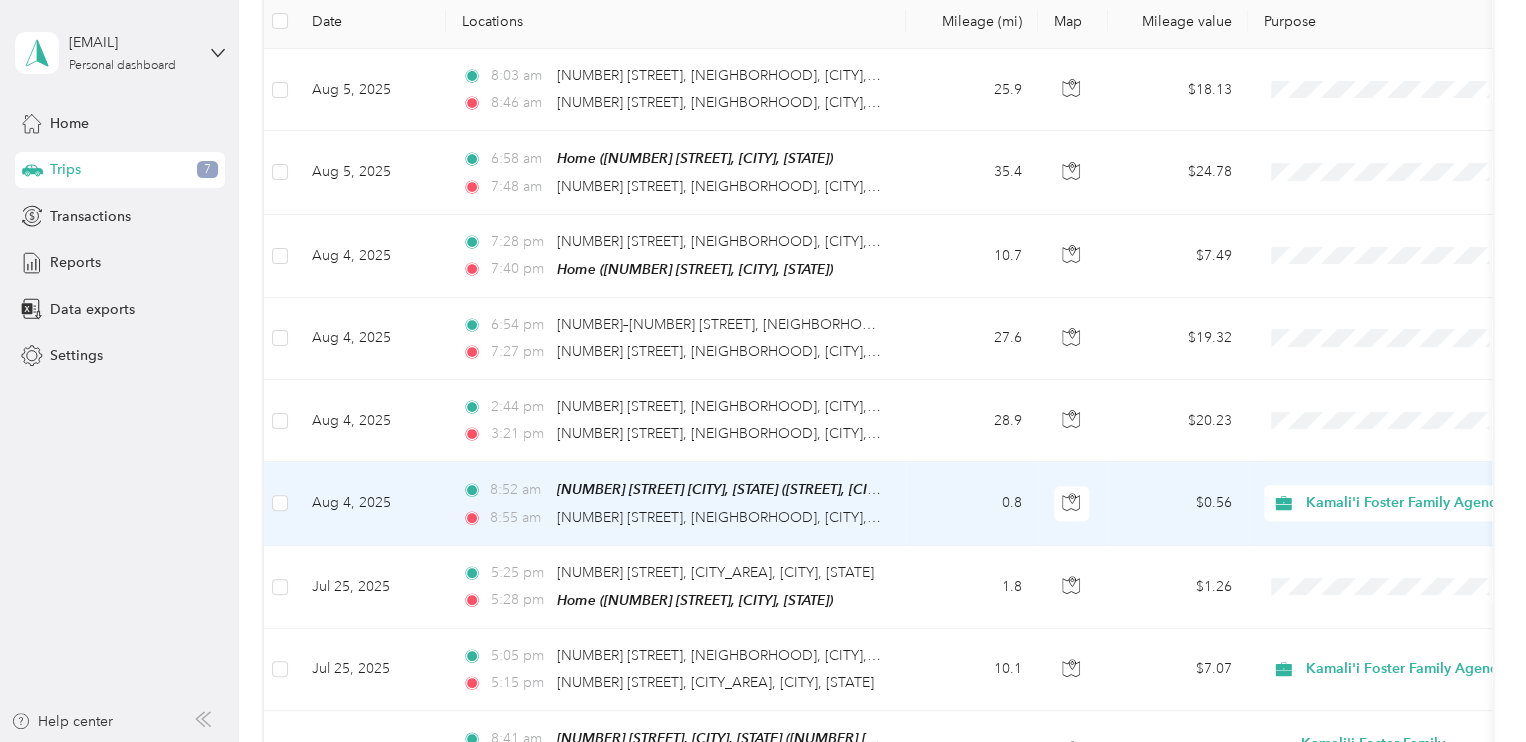 scroll, scrollTop: 284, scrollLeft: 0, axis: vertical 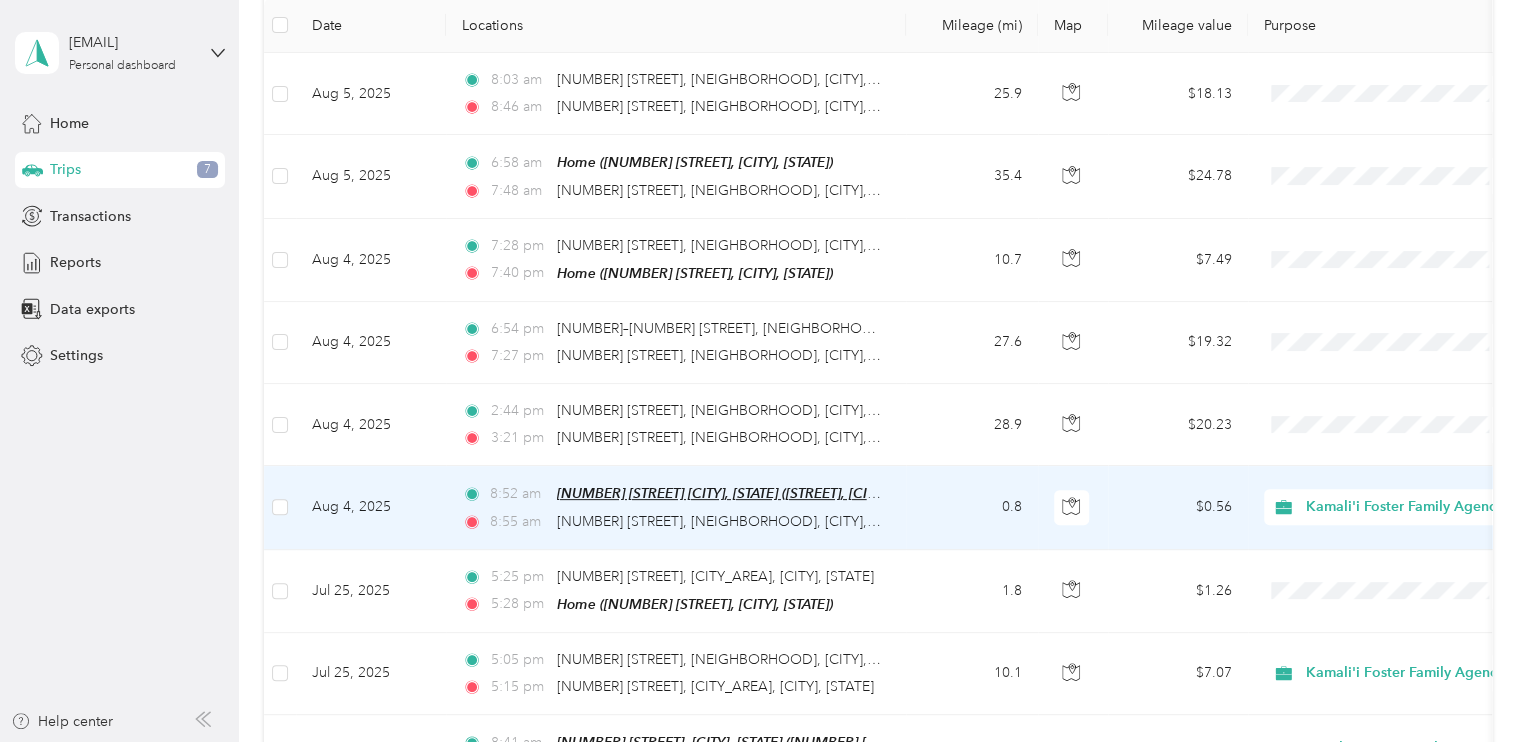 click on "[NUMBER] [STREET] [CITY], [STATE] ([STREET], [CITY], [STATE])" at bounding box center (750, 493) 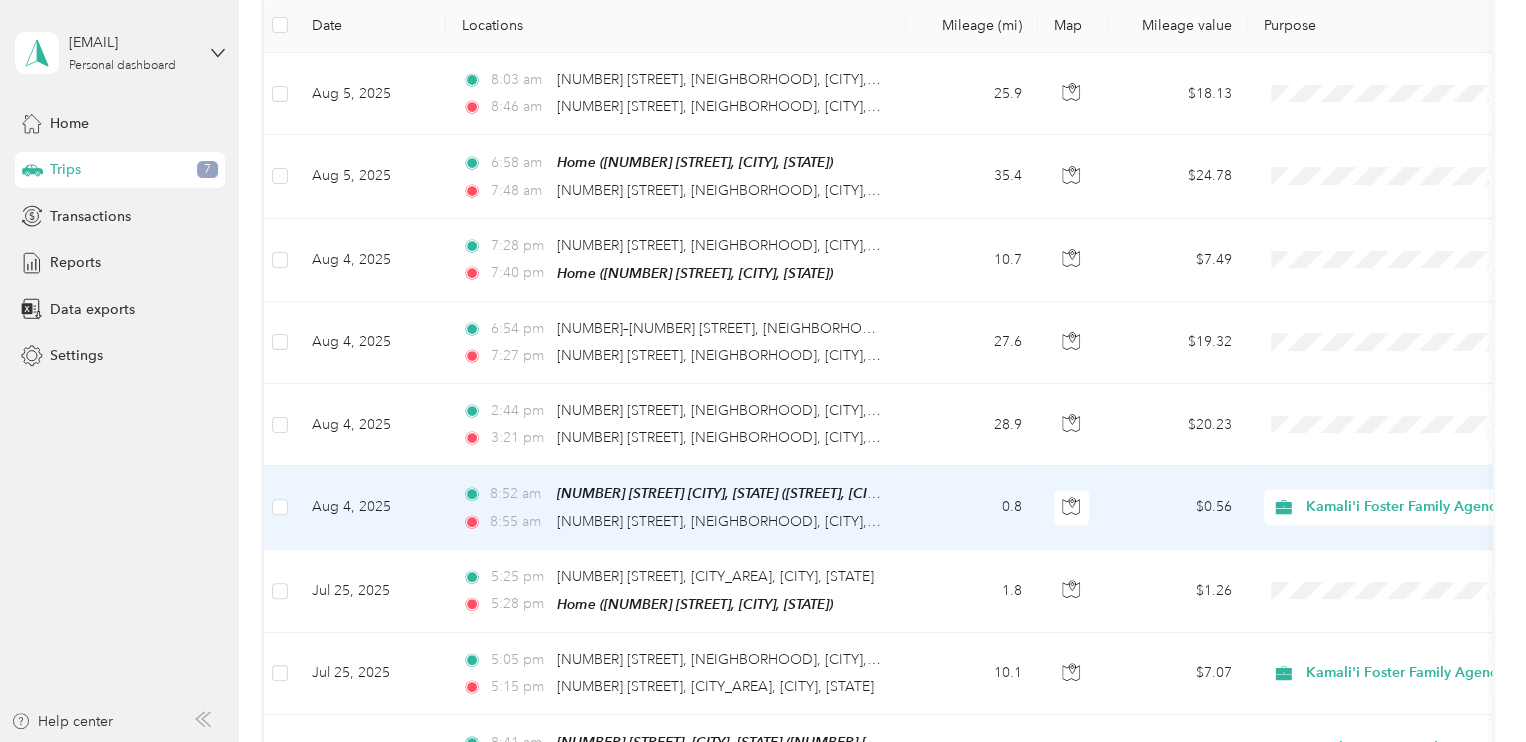 click on "Edit Place" at bounding box center [619, 440] 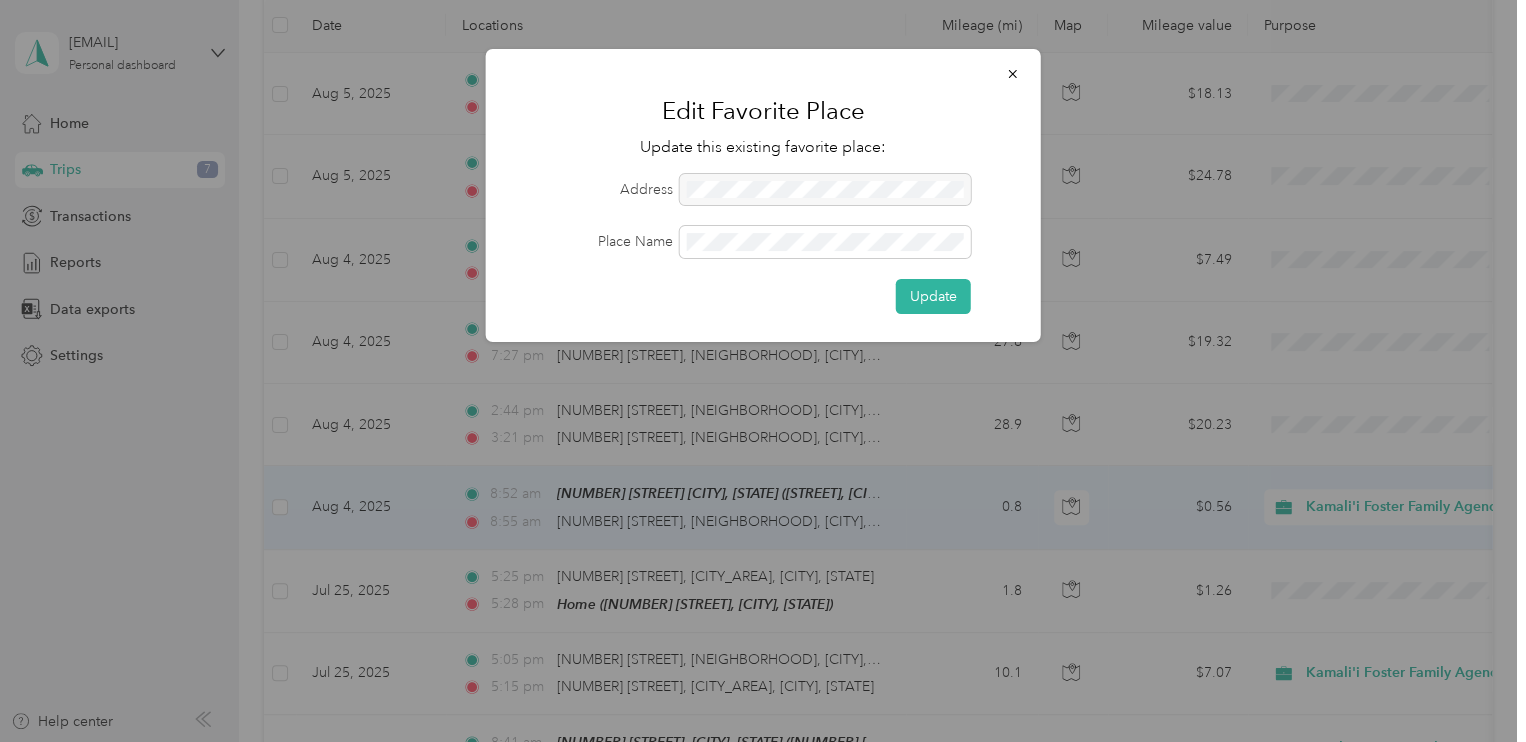 click at bounding box center [825, 190] 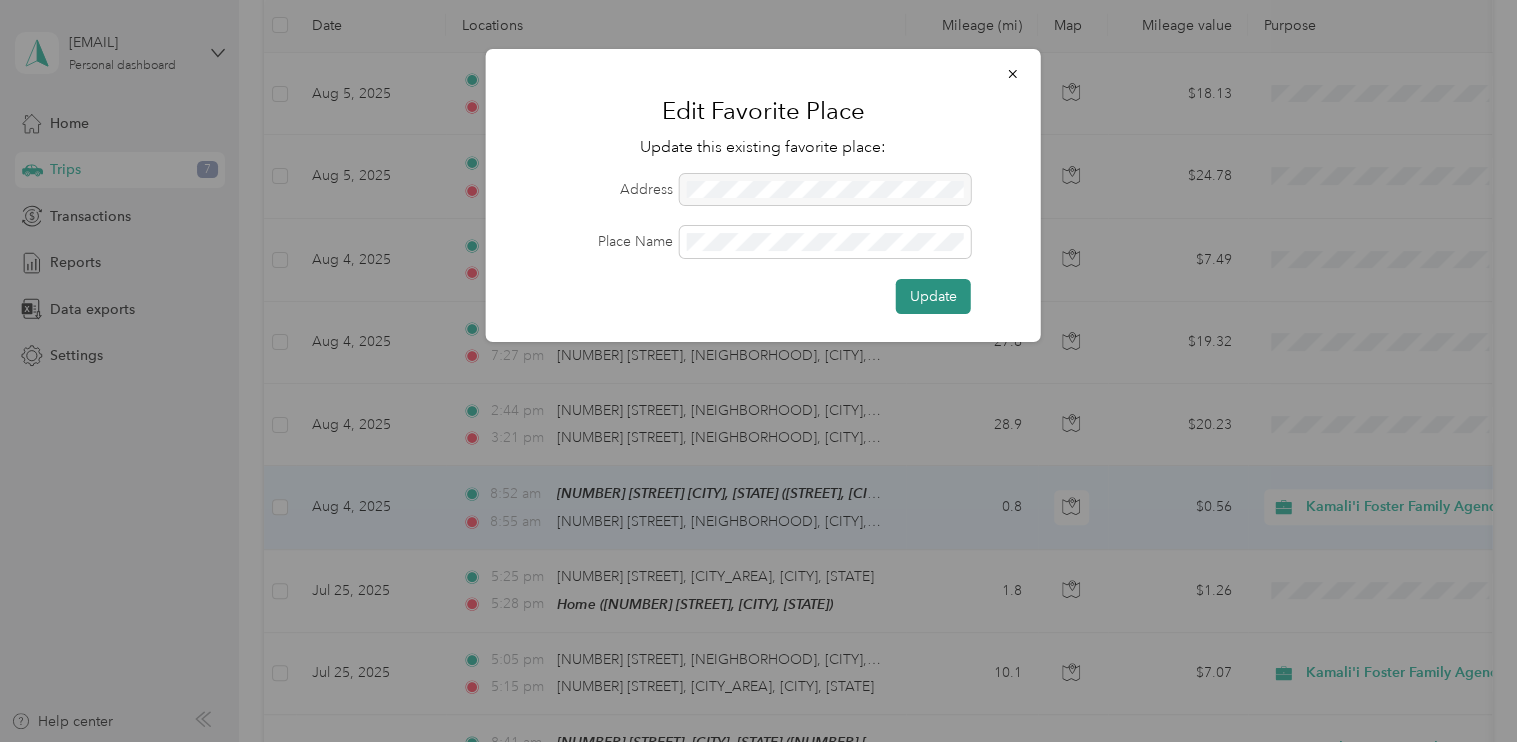 click on "Update" at bounding box center (933, 296) 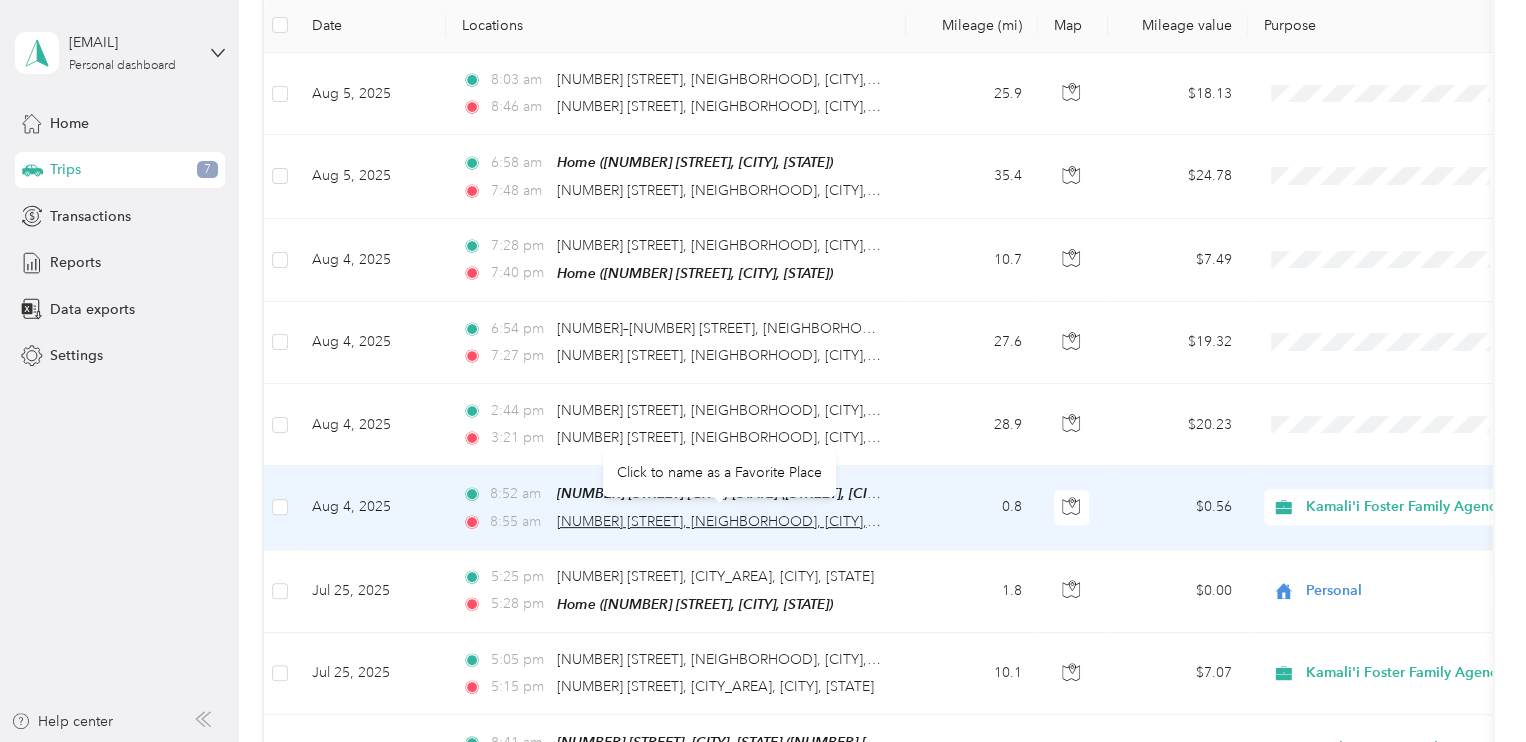 click on "[NUMBER] [STREET], [NEIGHBORHOOD], [CITY], [STATE]" at bounding box center [738, 521] 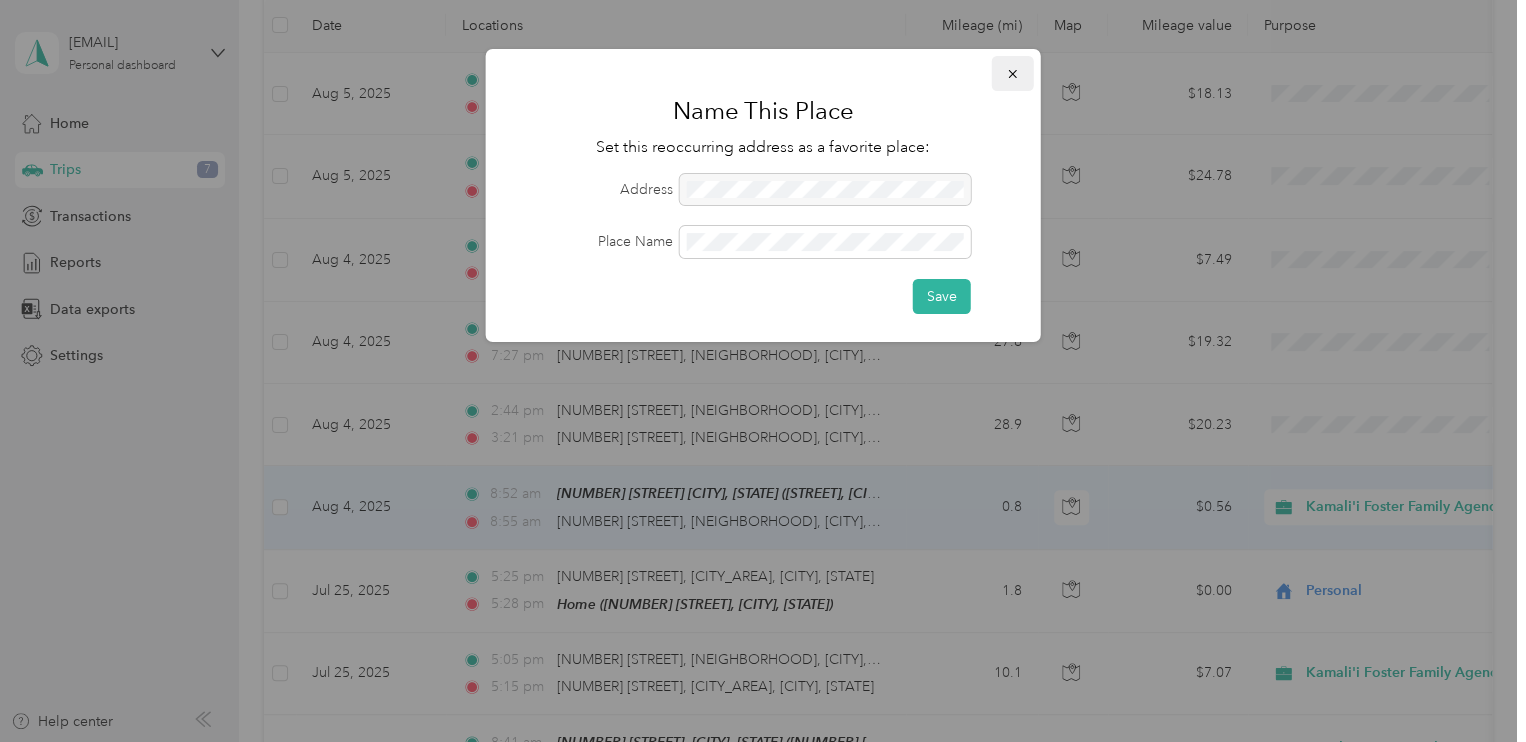 click 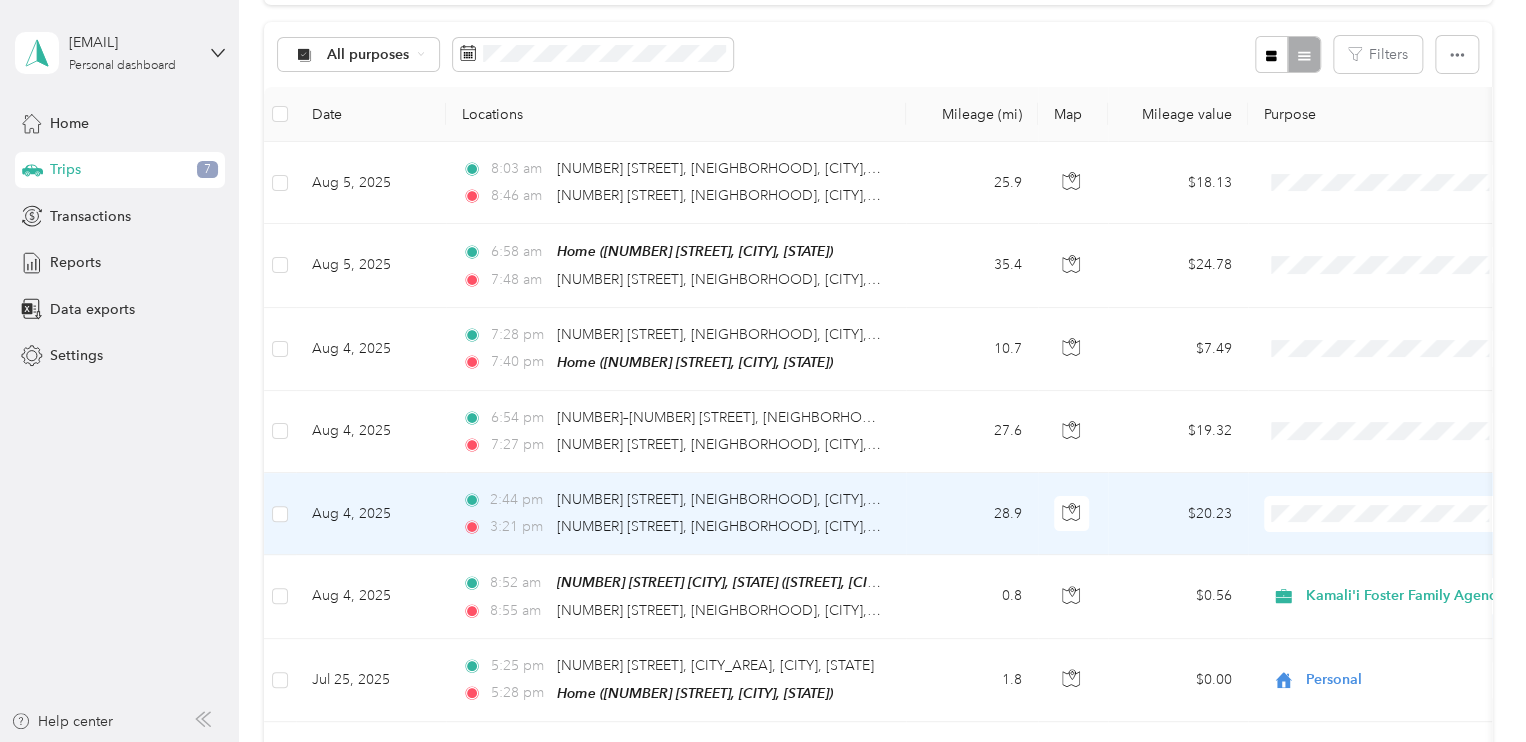 scroll, scrollTop: 184, scrollLeft: 0, axis: vertical 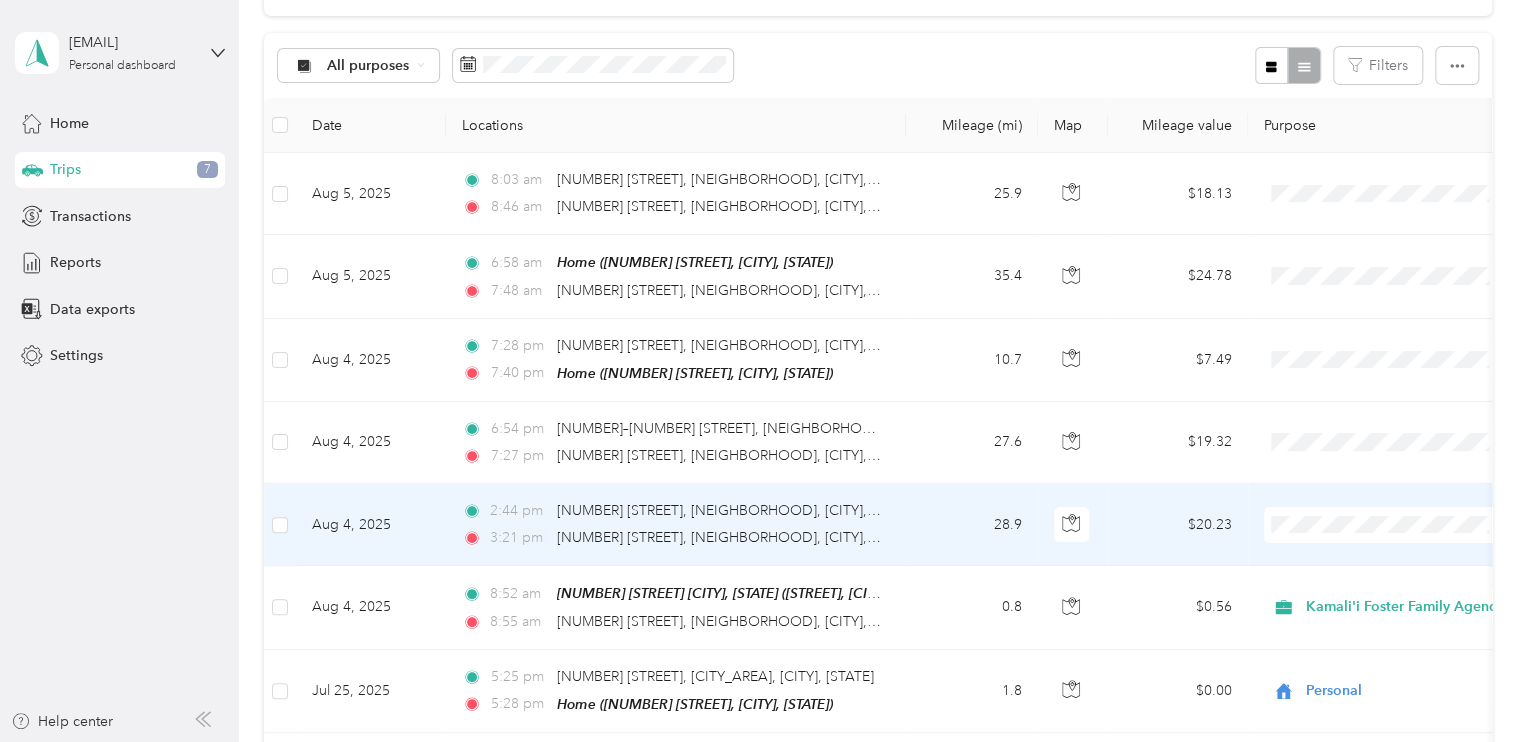 click on "Kamali'i Foster Family Agency" at bounding box center [1411, 557] 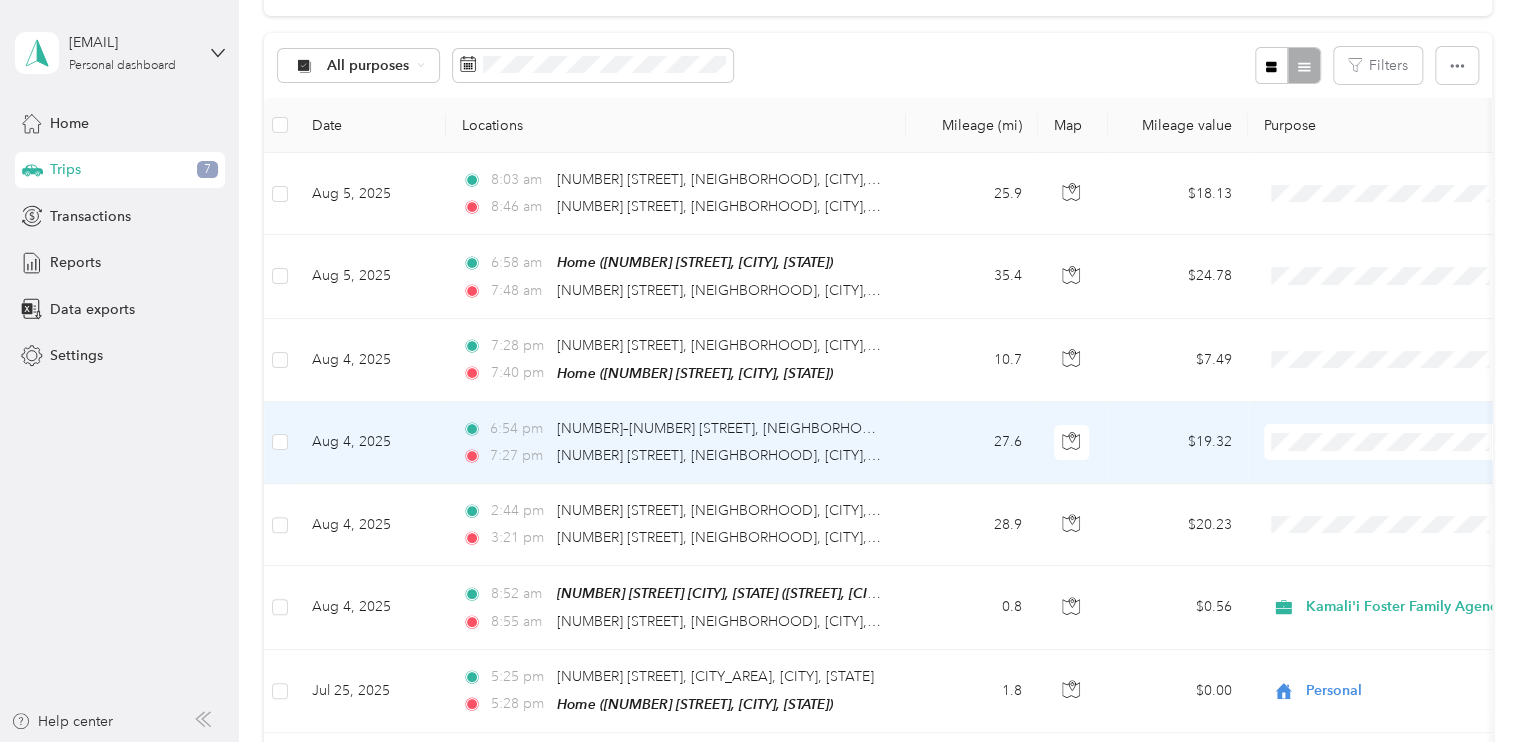 click on "Kamali'i Foster Family Agency" at bounding box center (1411, 475) 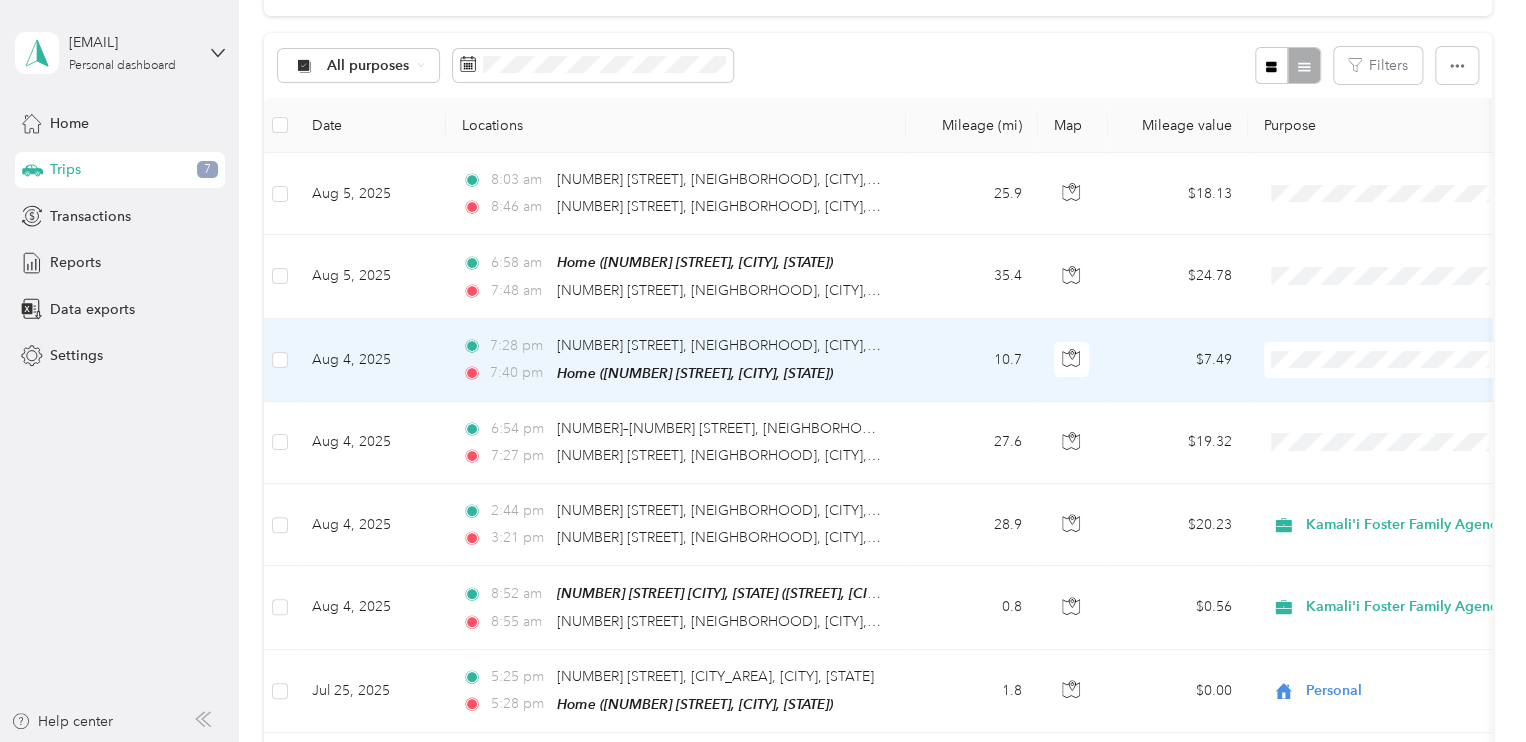 click on "Kamali'i Foster Family Agency" at bounding box center [1411, 393] 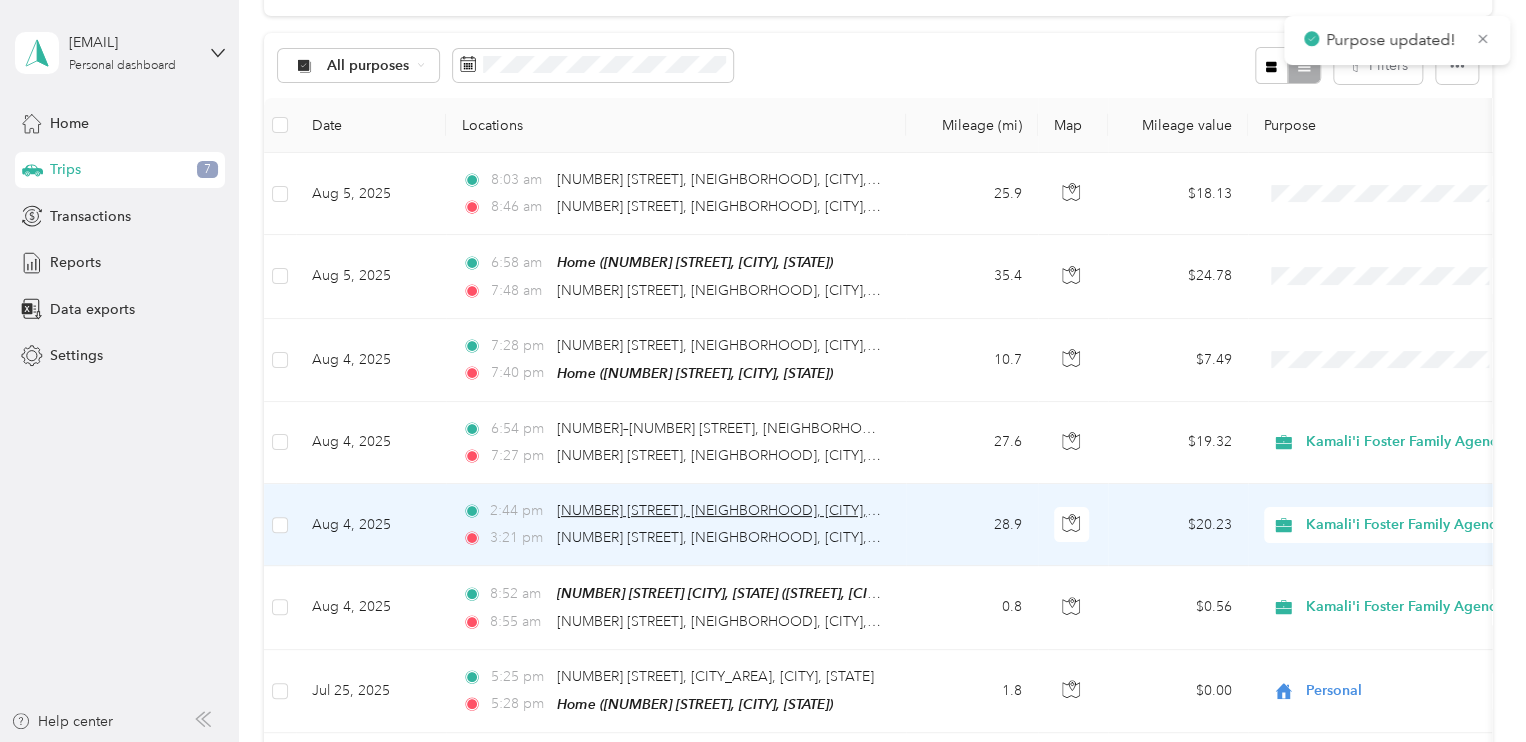 scroll, scrollTop: 84, scrollLeft: 0, axis: vertical 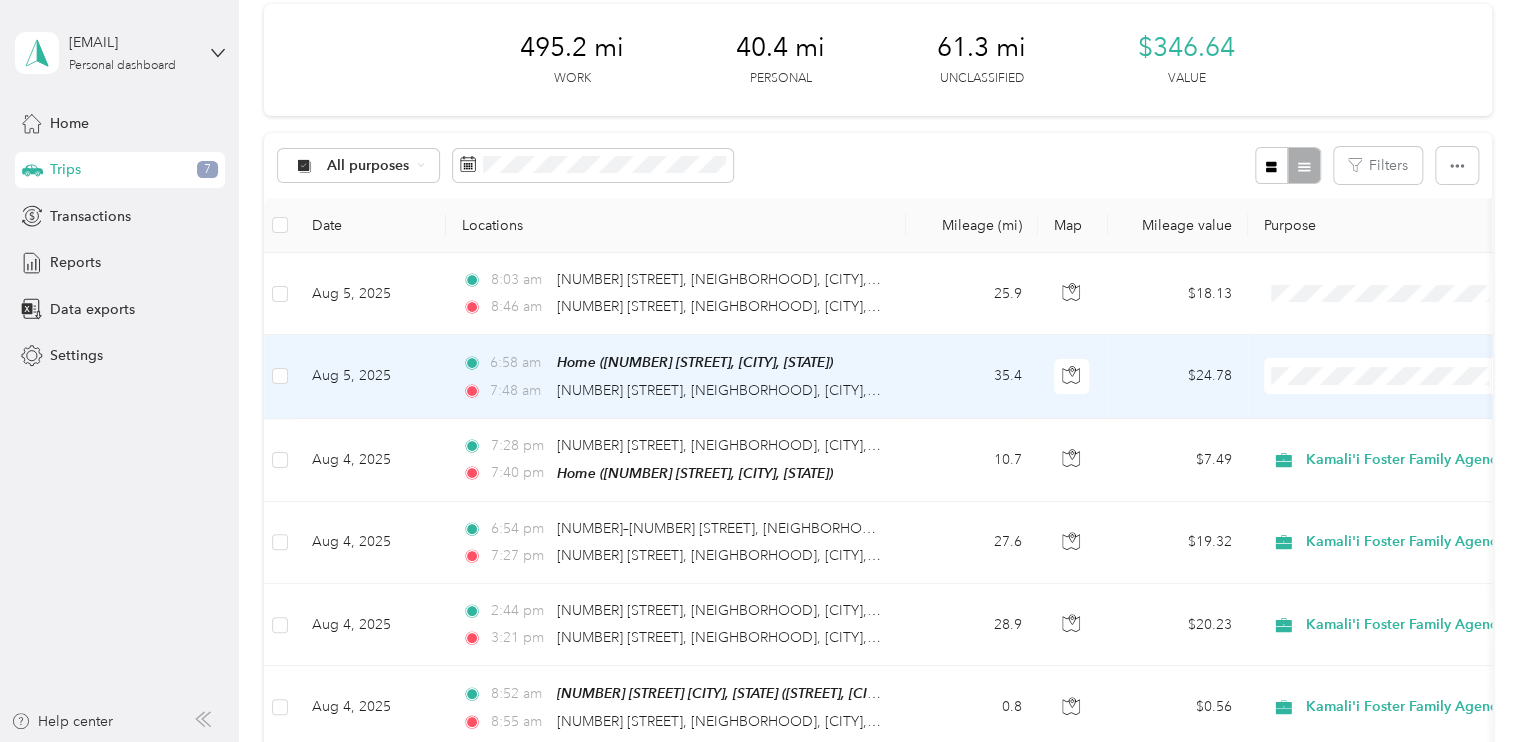 click on "Personal" at bounding box center (1411, 446) 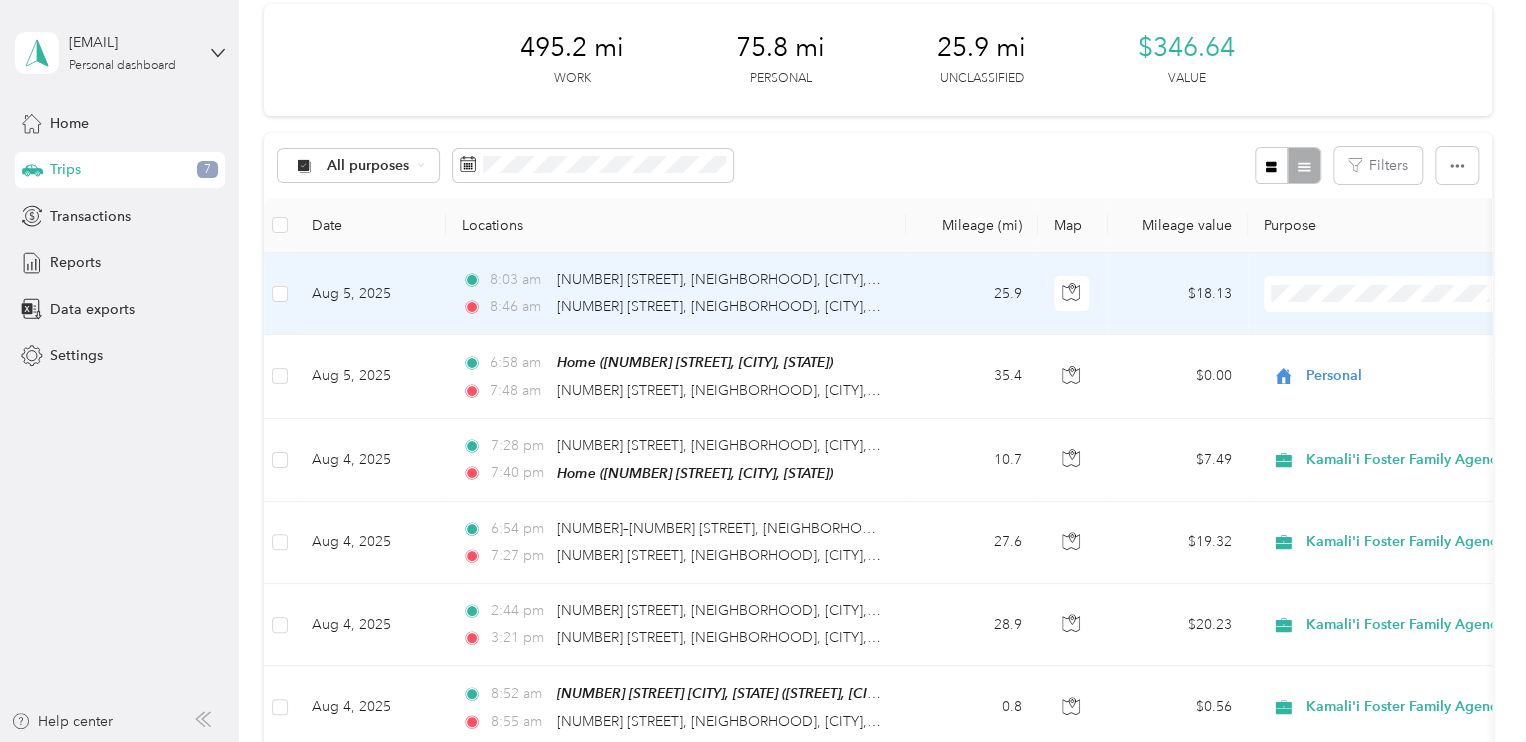 click on "Kamali'i Foster Family Agency" at bounding box center [1411, 329] 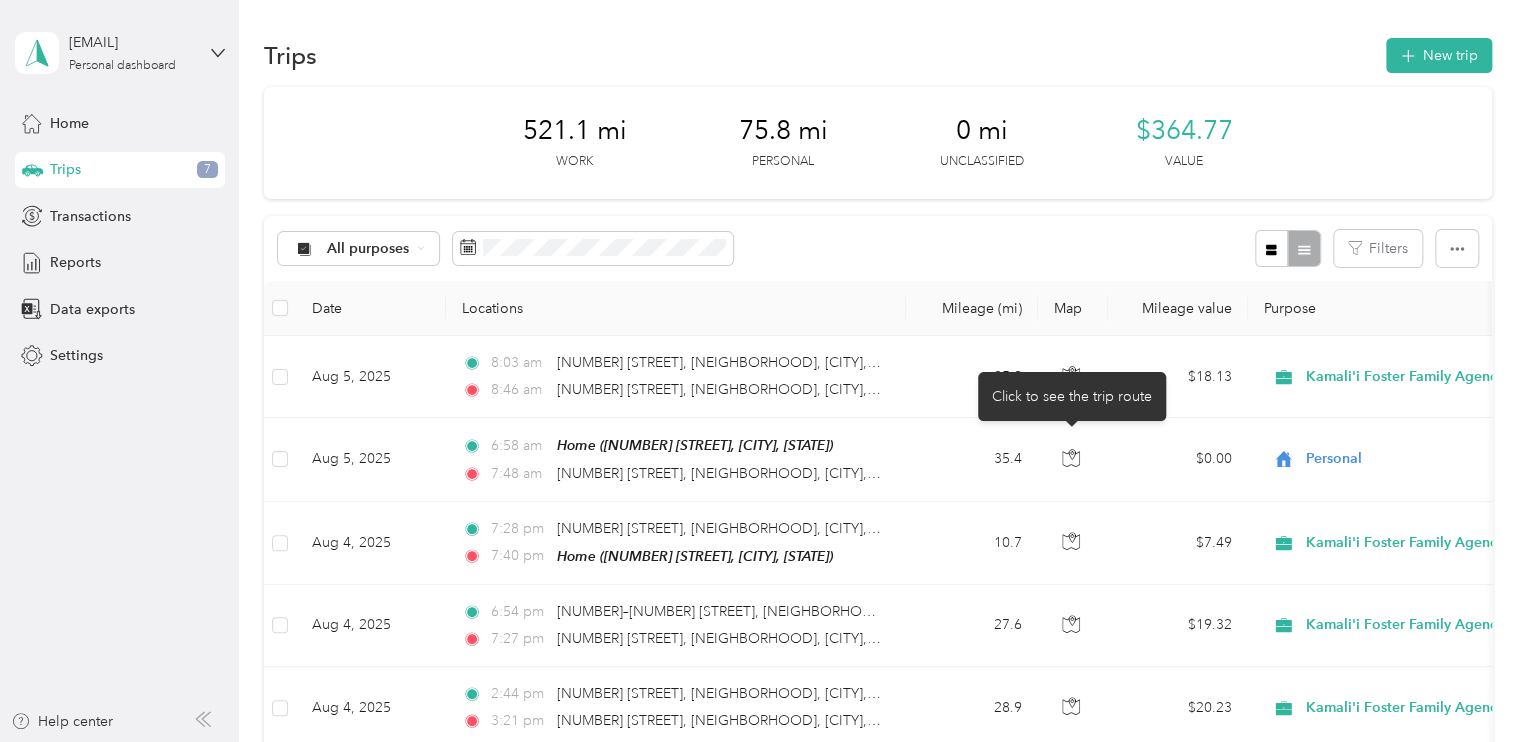 scroll, scrollTop: 0, scrollLeft: 0, axis: both 